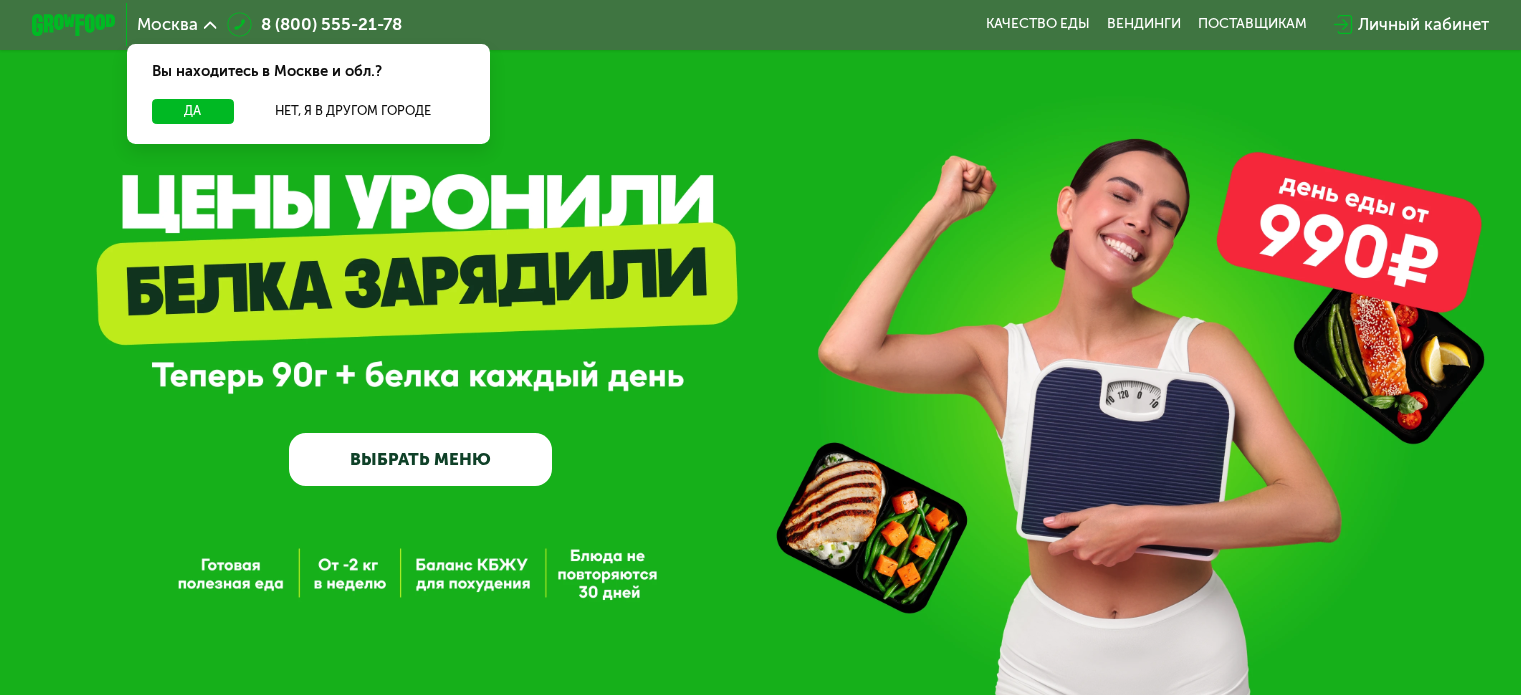 scroll, scrollTop: 0, scrollLeft: 0, axis: both 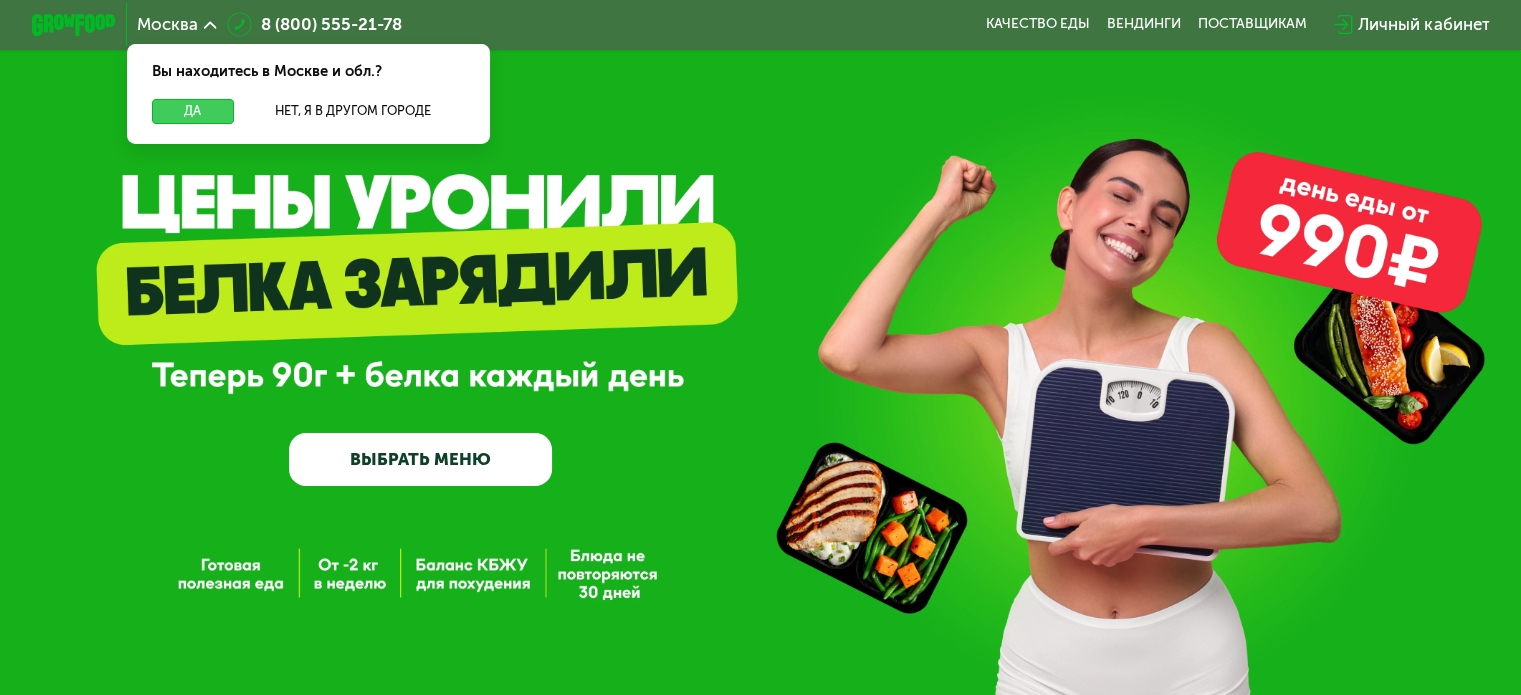 click on "Да" at bounding box center [192, 111] 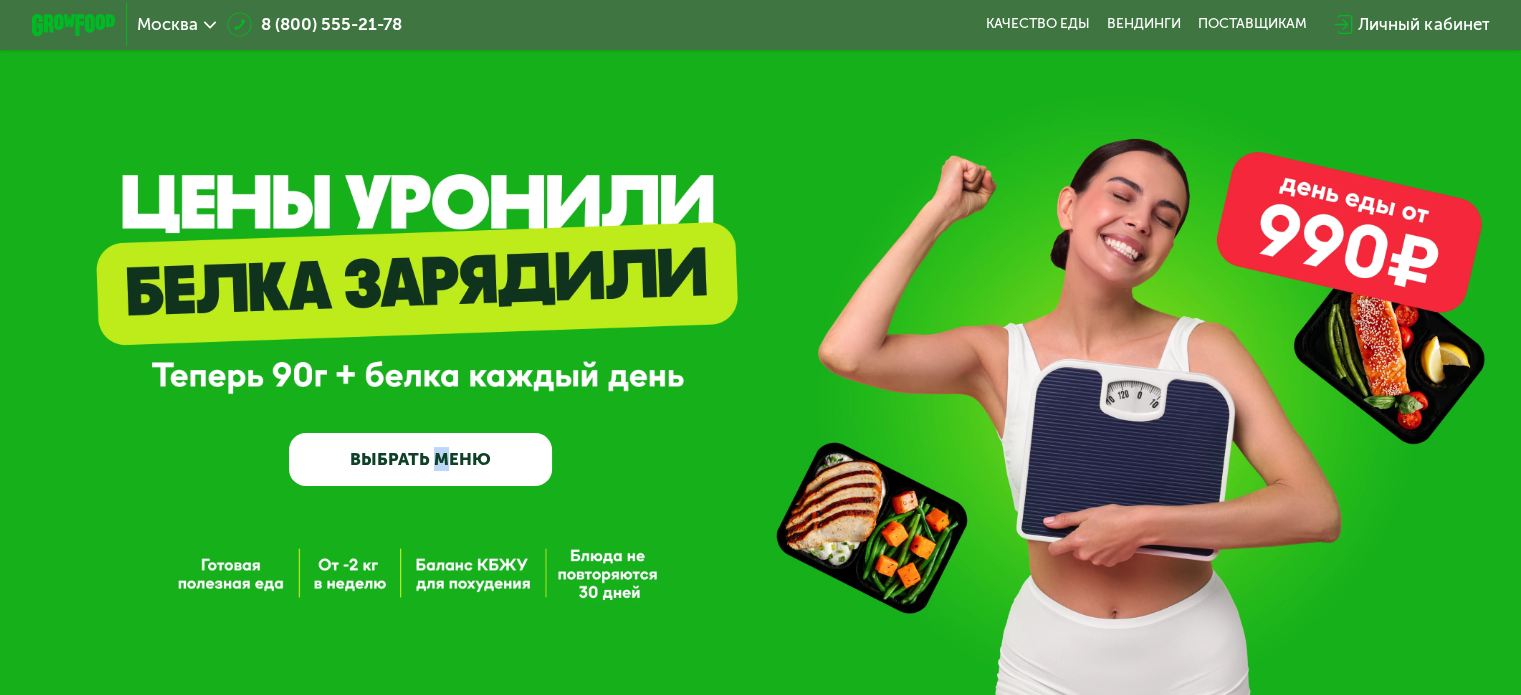 drag, startPoint x: 435, startPoint y: 491, endPoint x: 444, endPoint y: 483, distance: 12.0415945 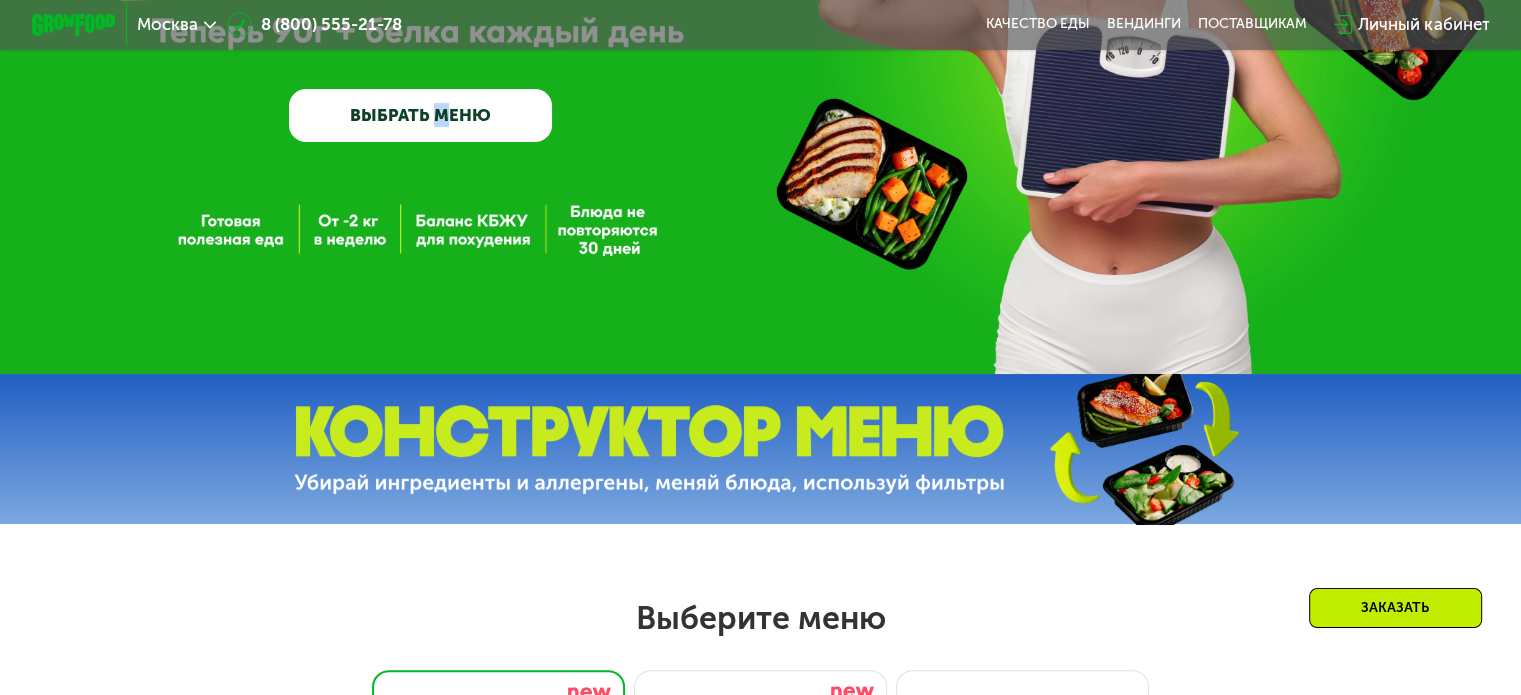 scroll, scrollTop: 900, scrollLeft: 0, axis: vertical 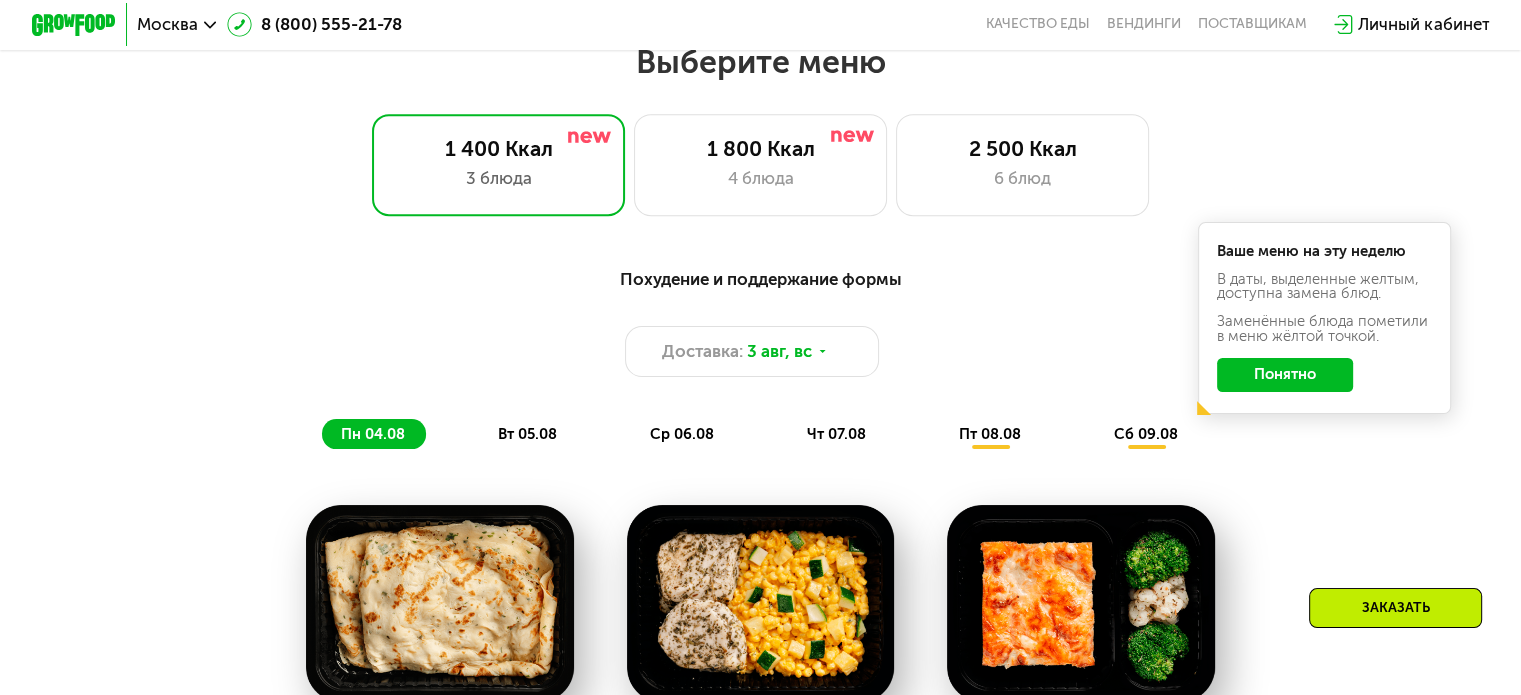 click on "Понятно" 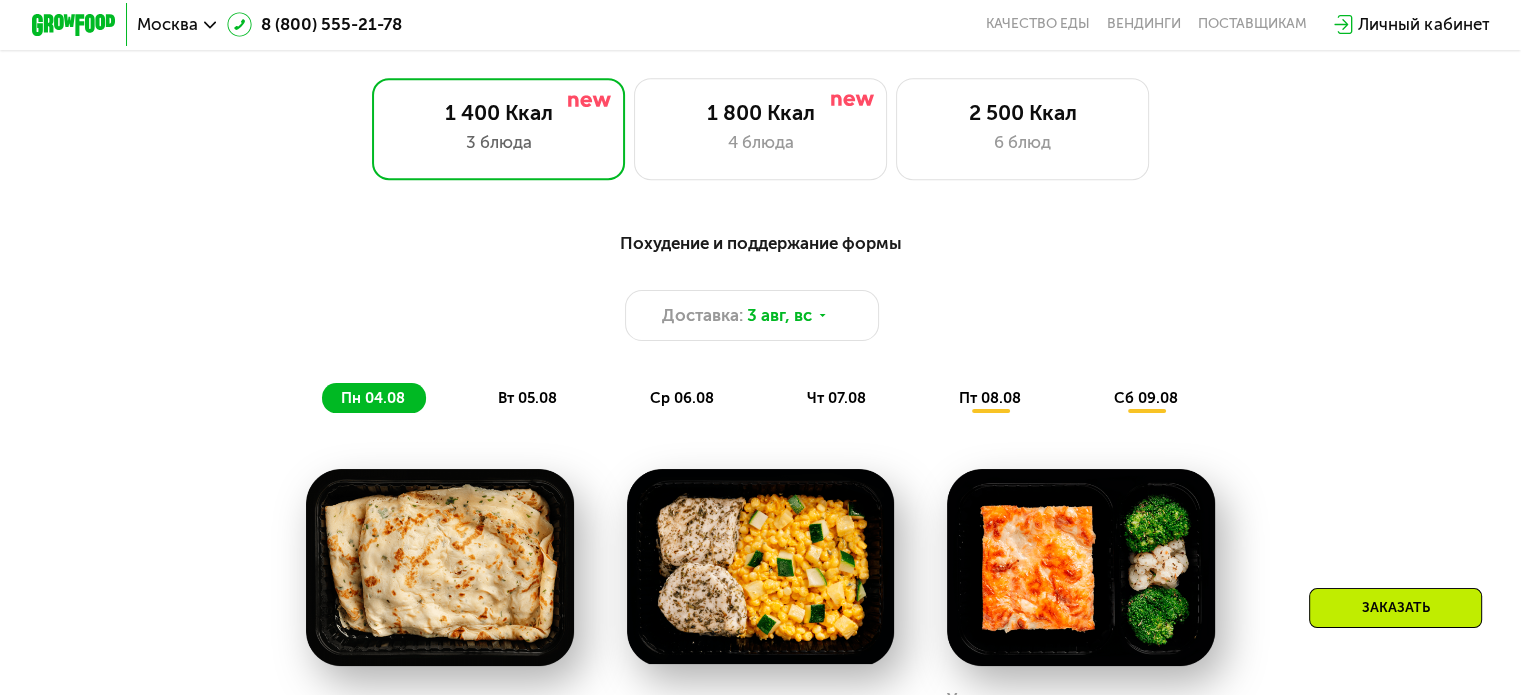 scroll, scrollTop: 935, scrollLeft: 0, axis: vertical 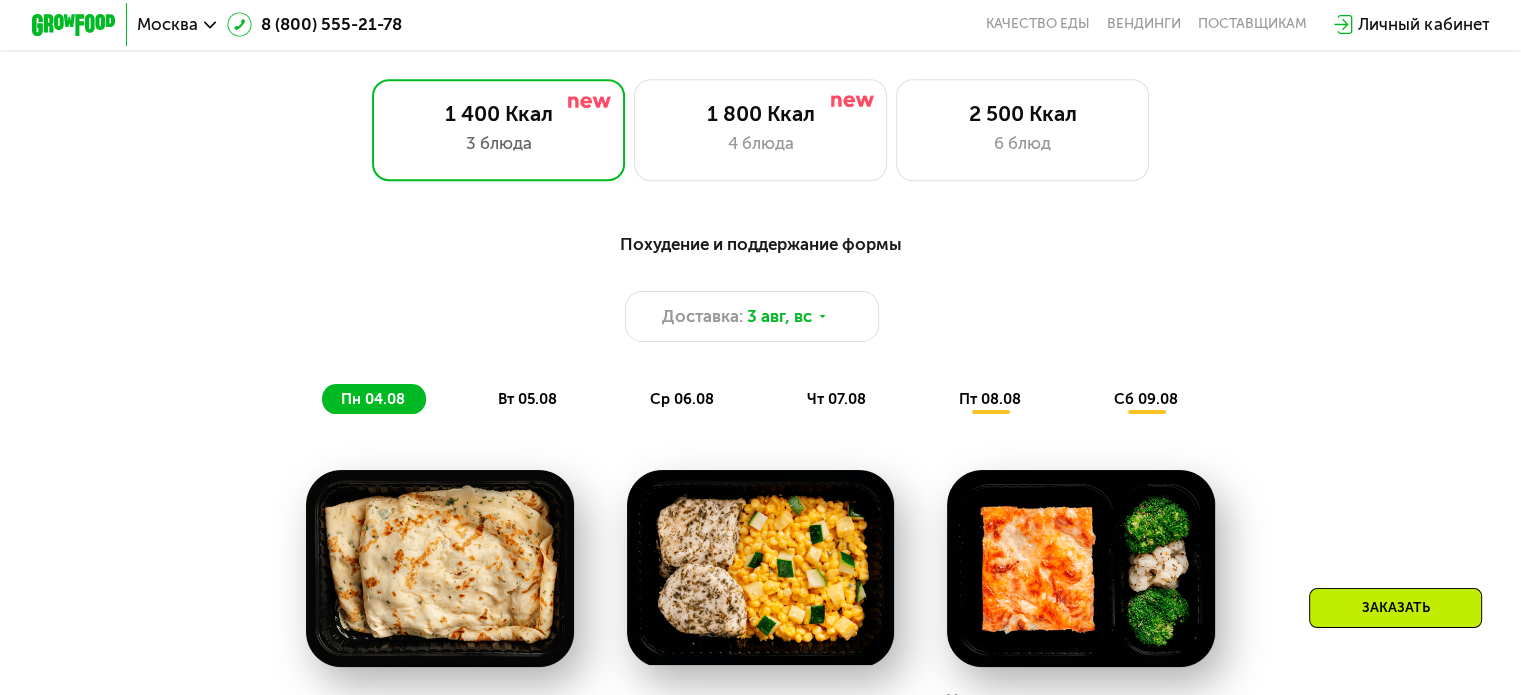 click on "ср 06.08" at bounding box center [682, 399] 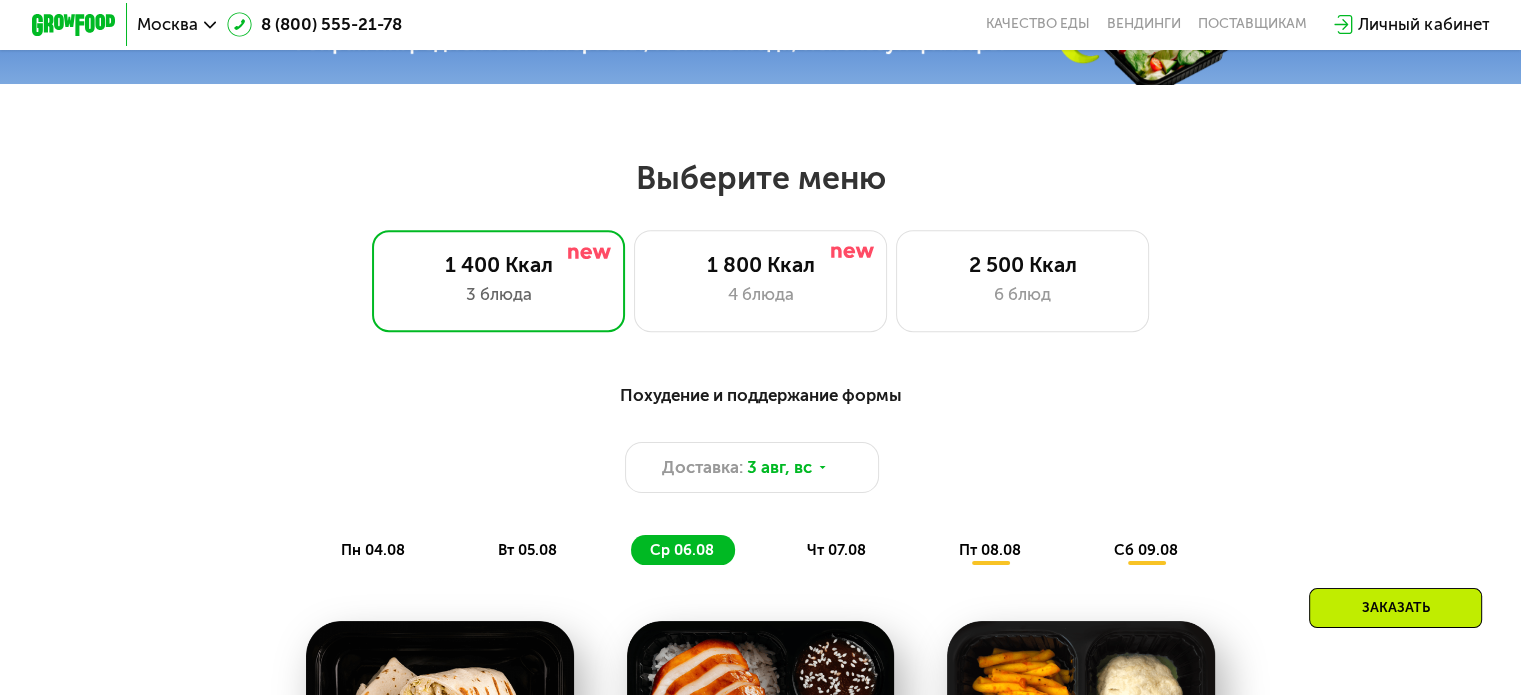 scroll, scrollTop: 784, scrollLeft: 0, axis: vertical 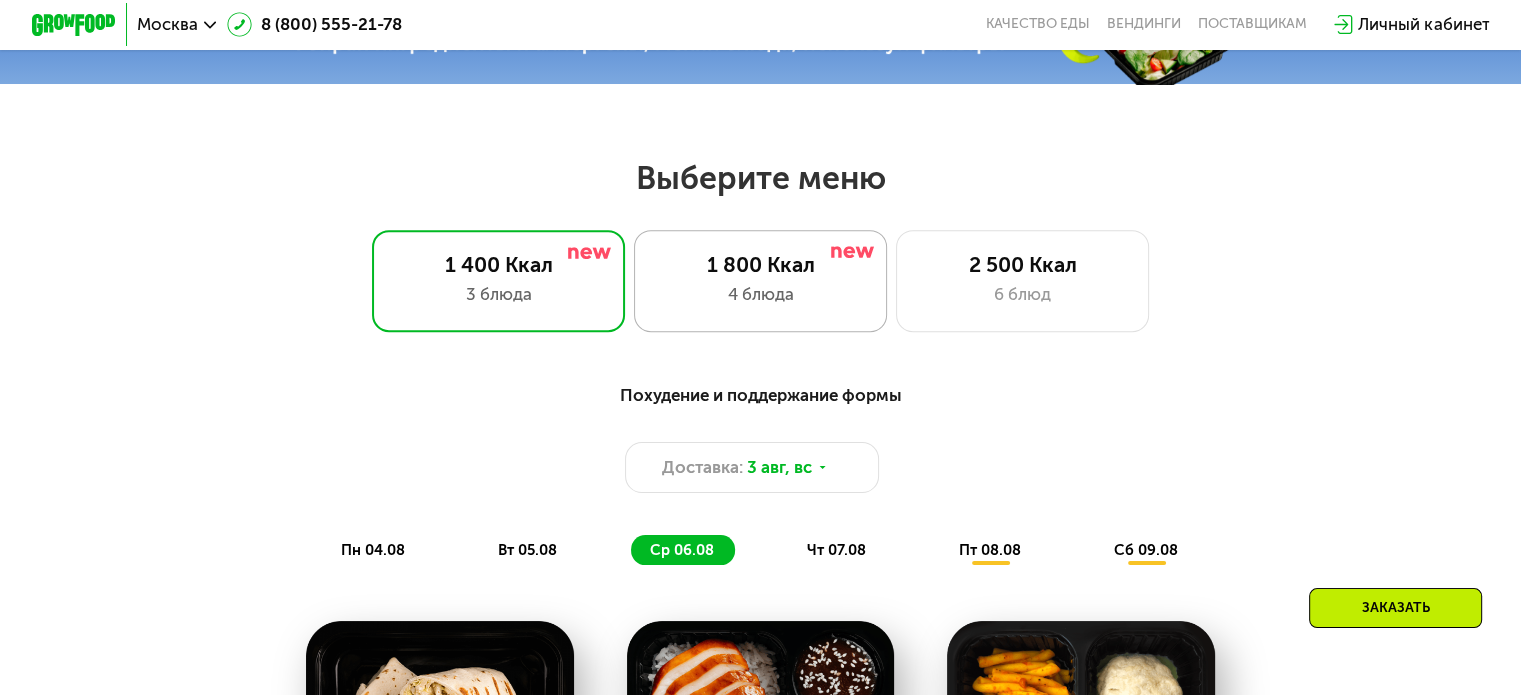 click on "1 800 Ккал" at bounding box center [760, 264] 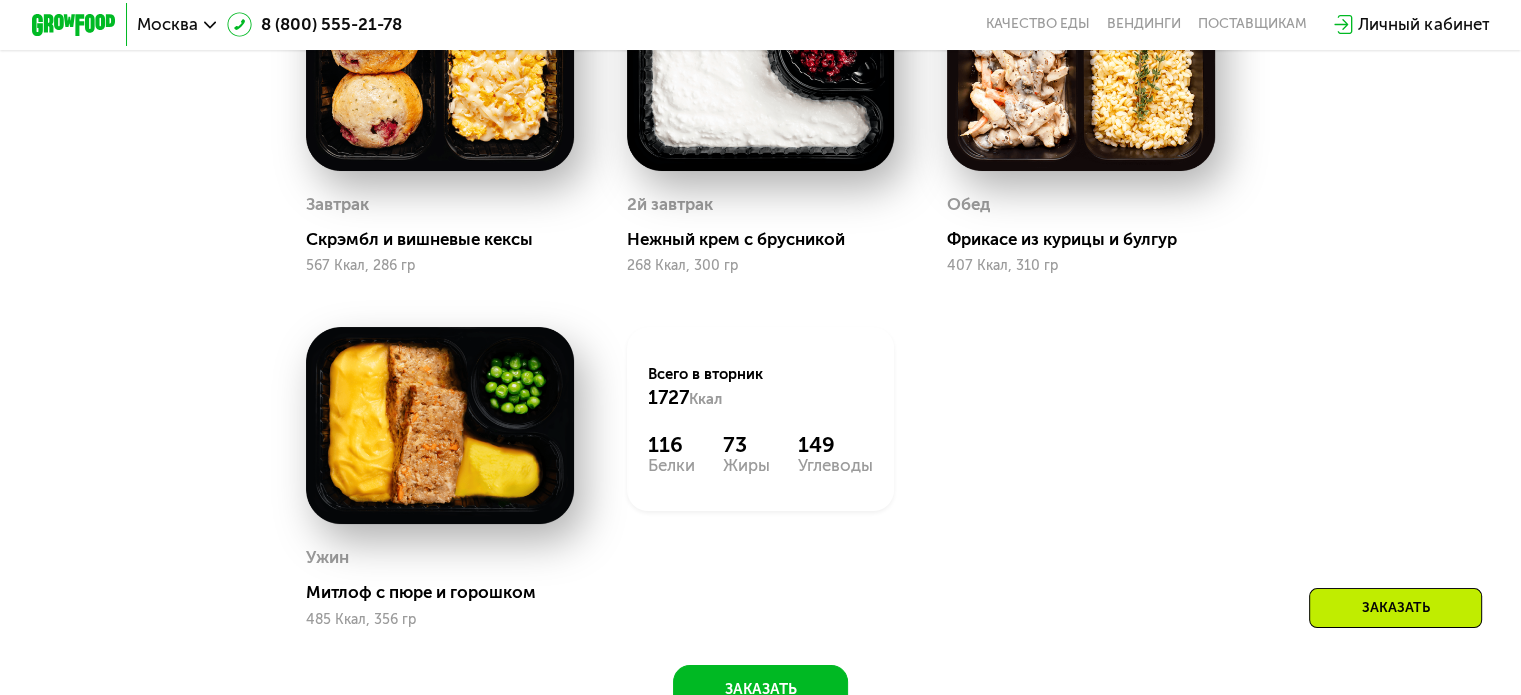 scroll, scrollTop: 1432, scrollLeft: 0, axis: vertical 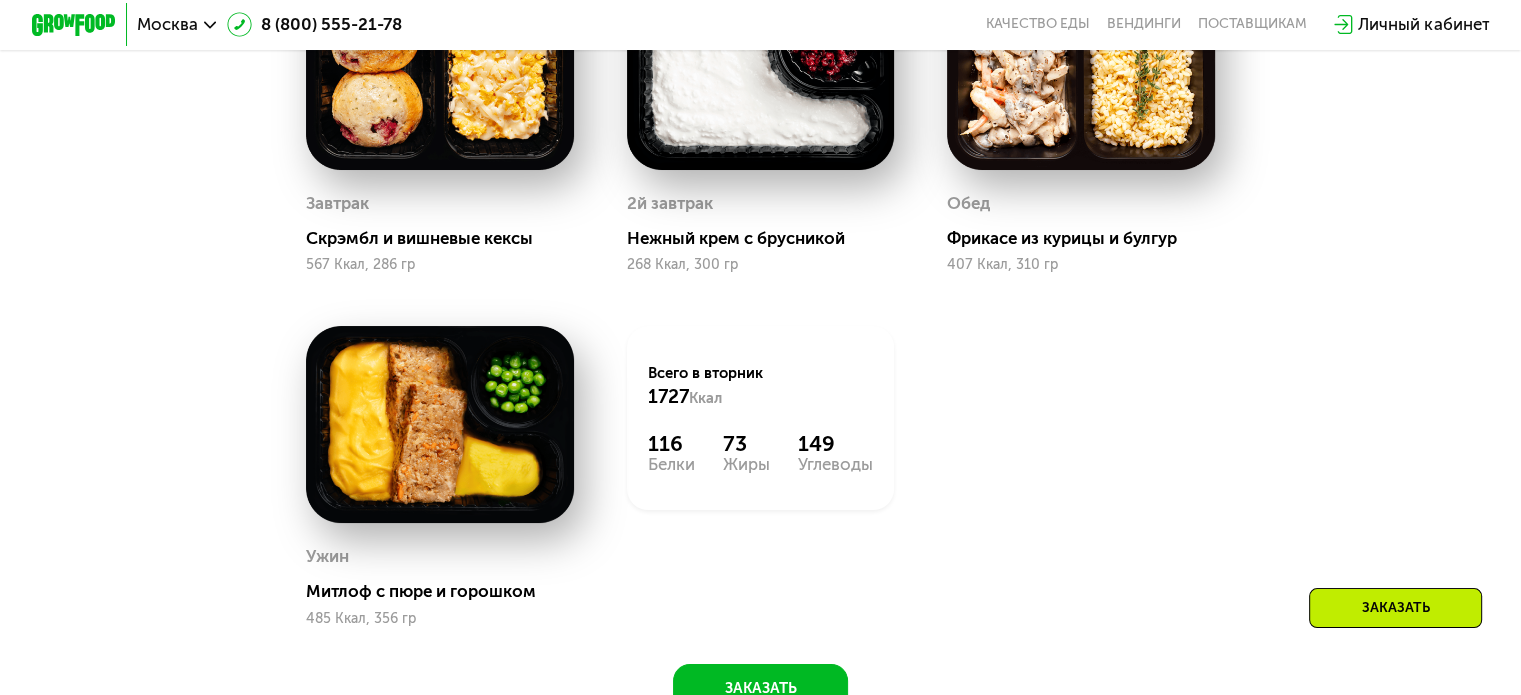 click on "Обед Фрикасе из курицы и булгур 407 Ккал, 310 гр" 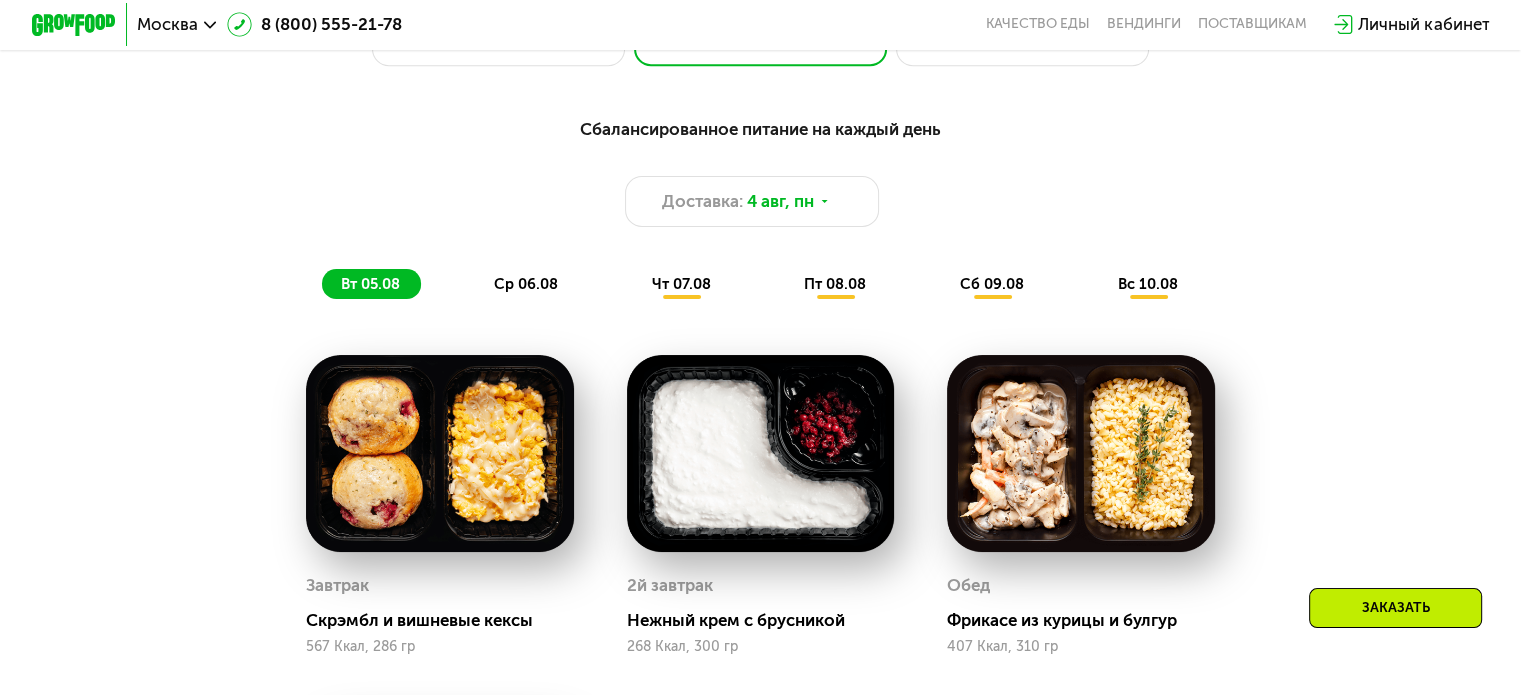 scroll, scrollTop: 1047, scrollLeft: 0, axis: vertical 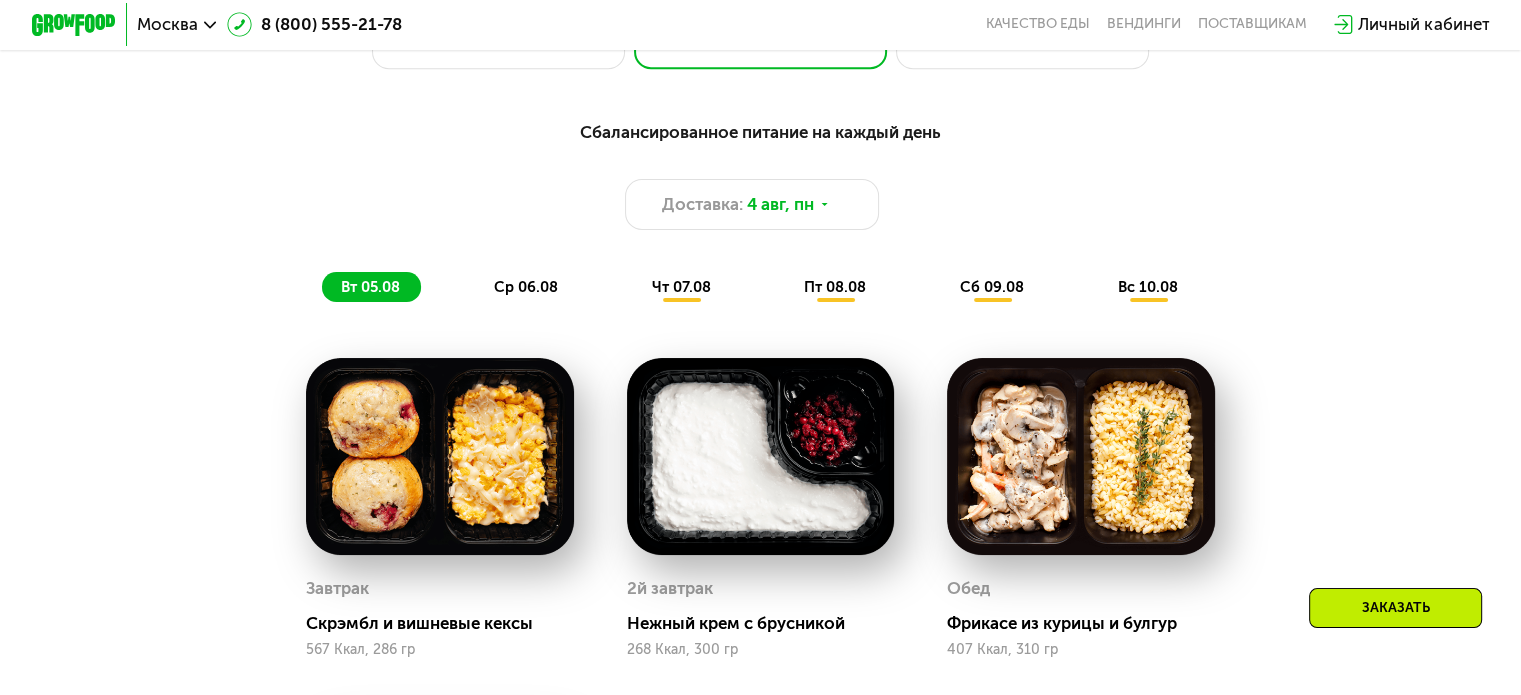 click on "пт 08.08" at bounding box center [835, 287] 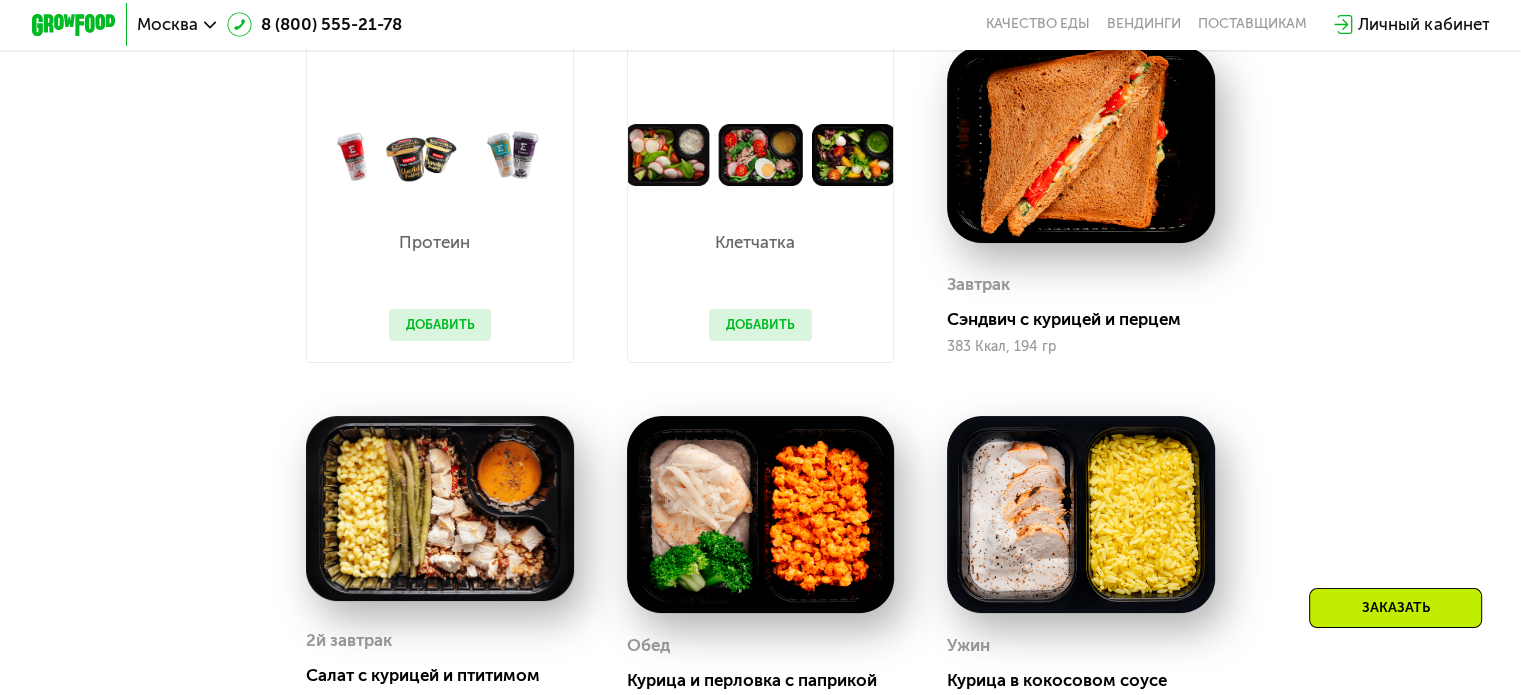 scroll, scrollTop: 1196, scrollLeft: 0, axis: vertical 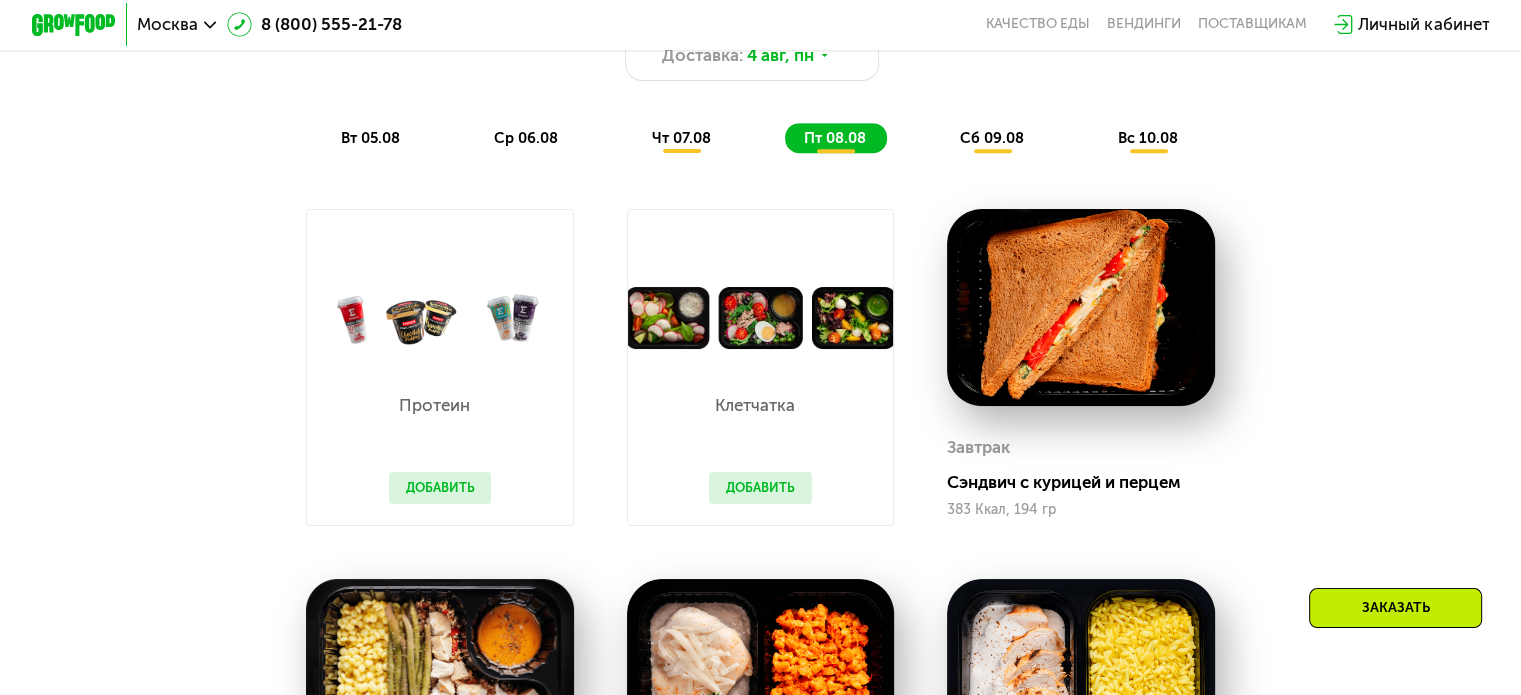 click on "сб 09.08" at bounding box center [992, 138] 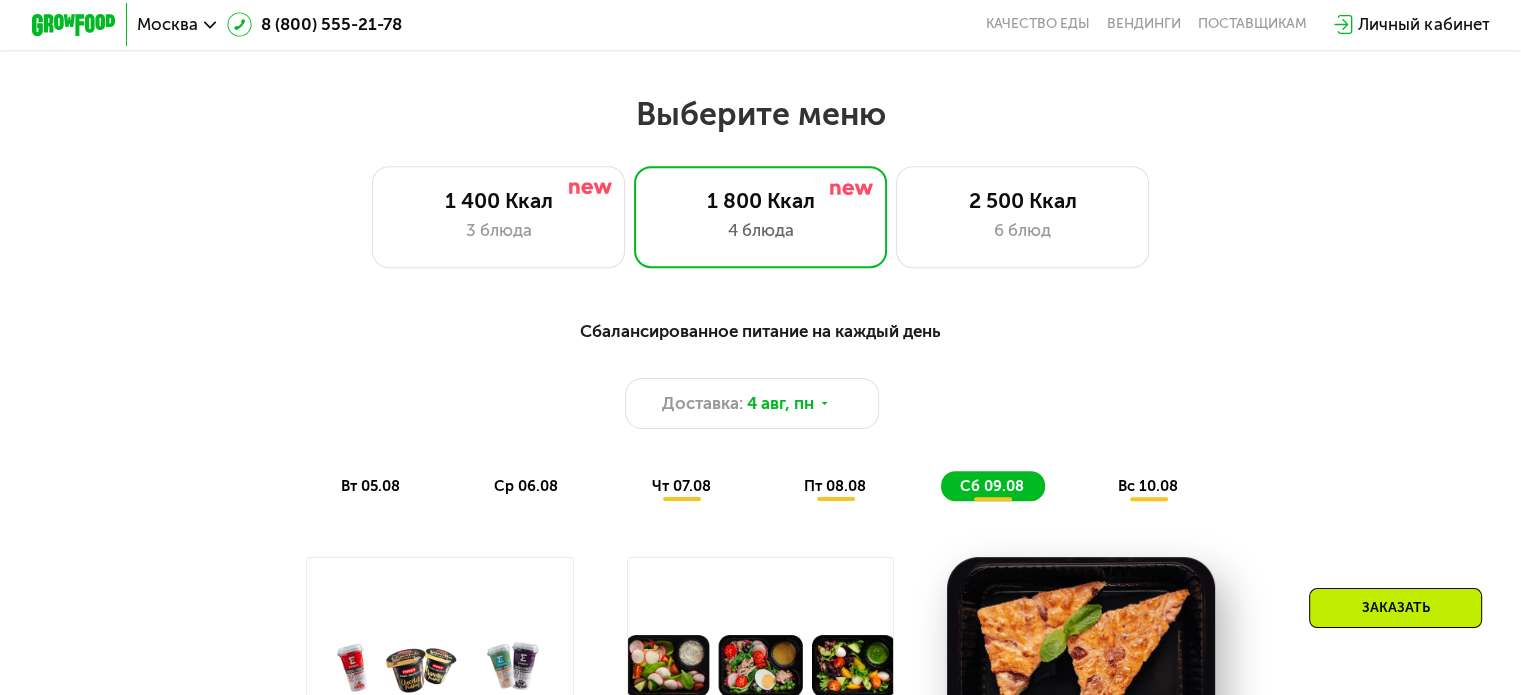 scroll, scrollTop: 848, scrollLeft: 0, axis: vertical 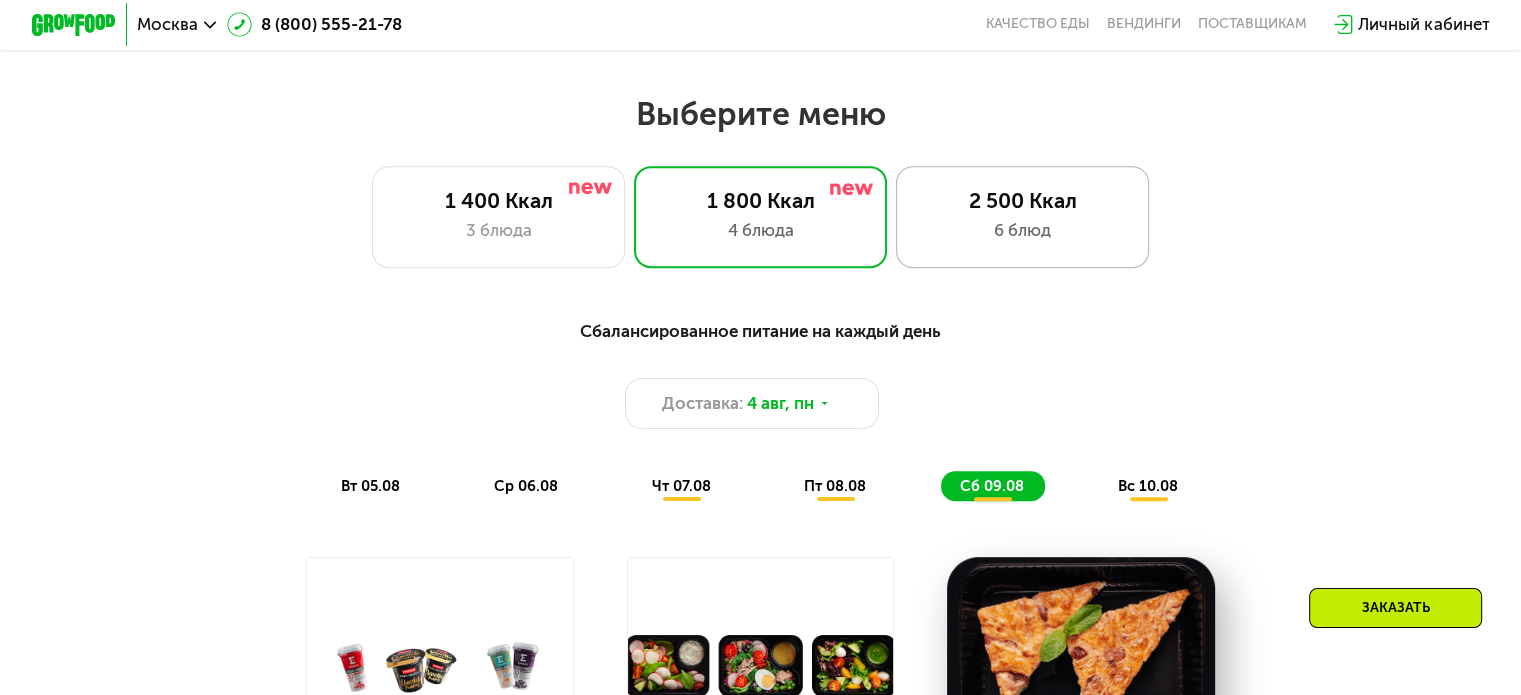 click on "2 500 Ккал" at bounding box center (1022, 200) 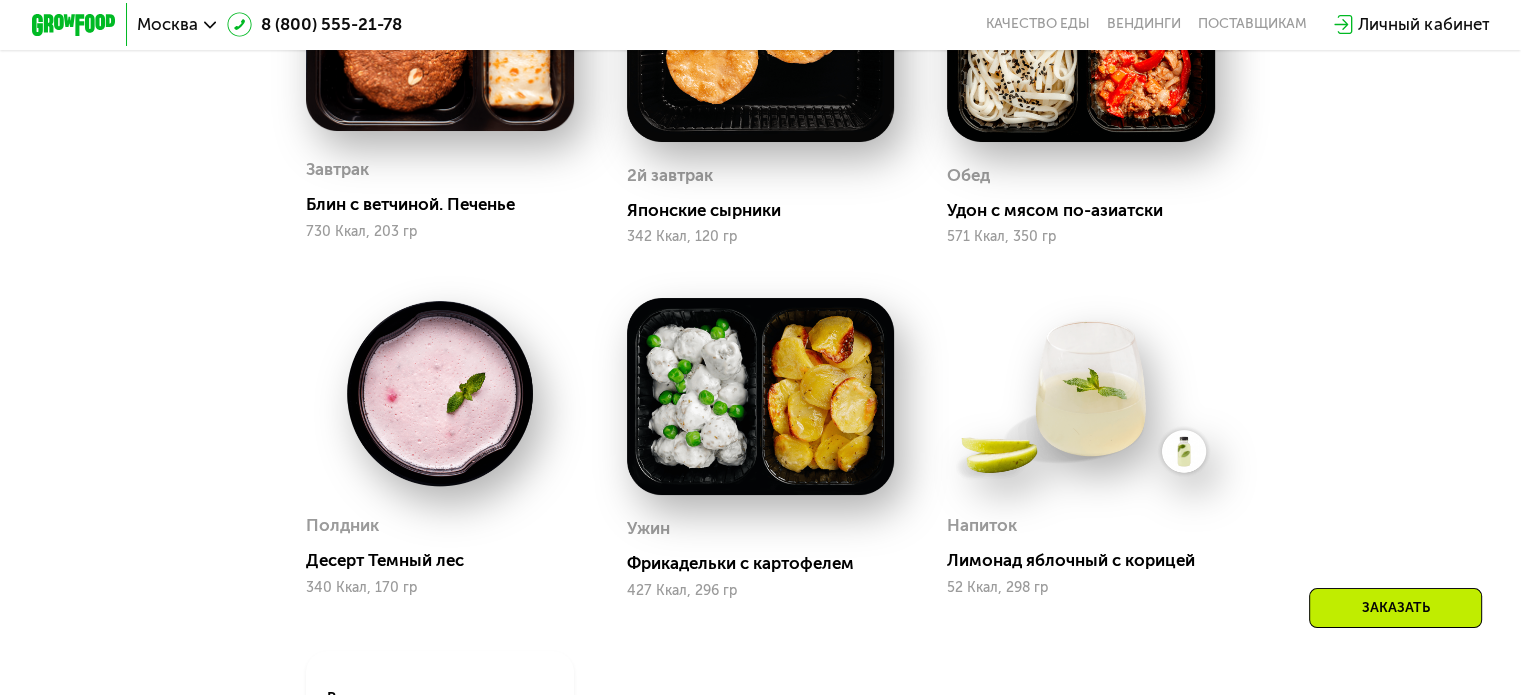 scroll, scrollTop: 1086, scrollLeft: 0, axis: vertical 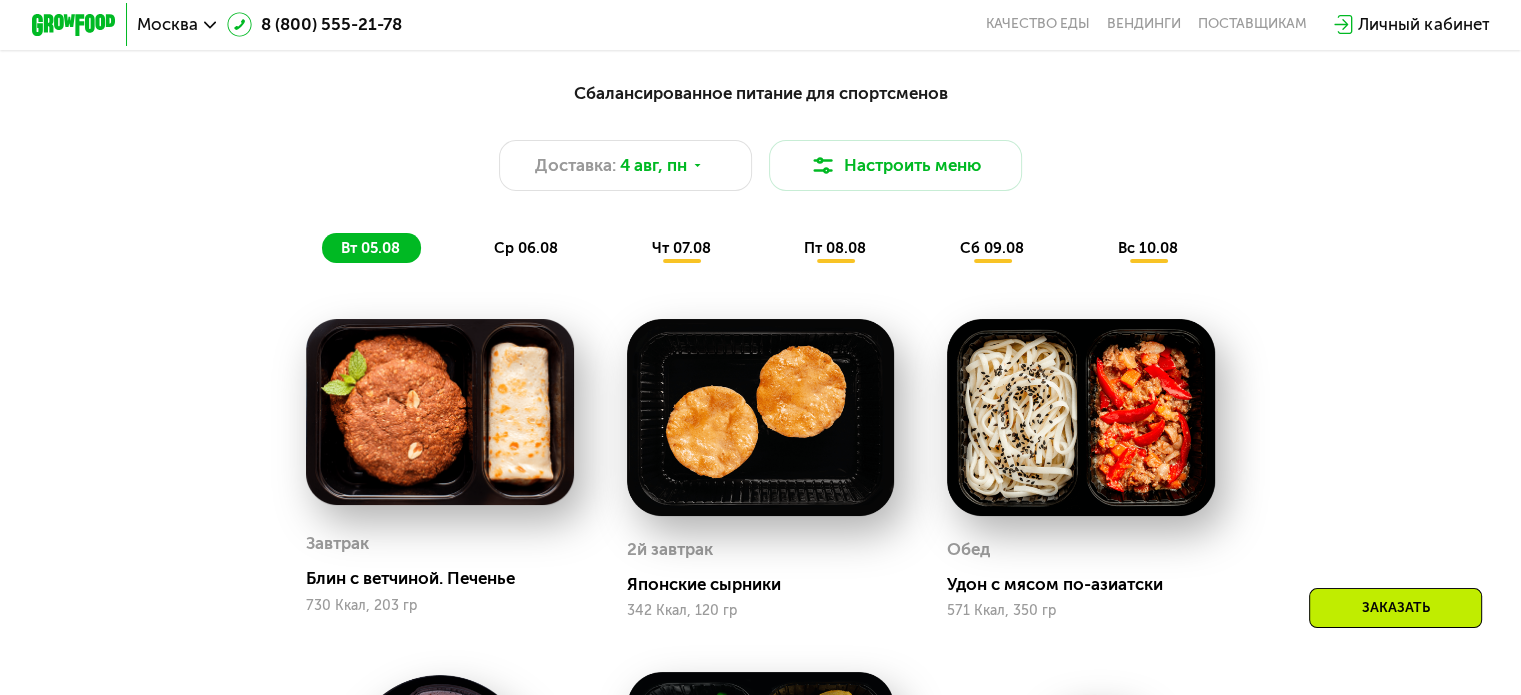 click on "чт 07.08" at bounding box center (681, 248) 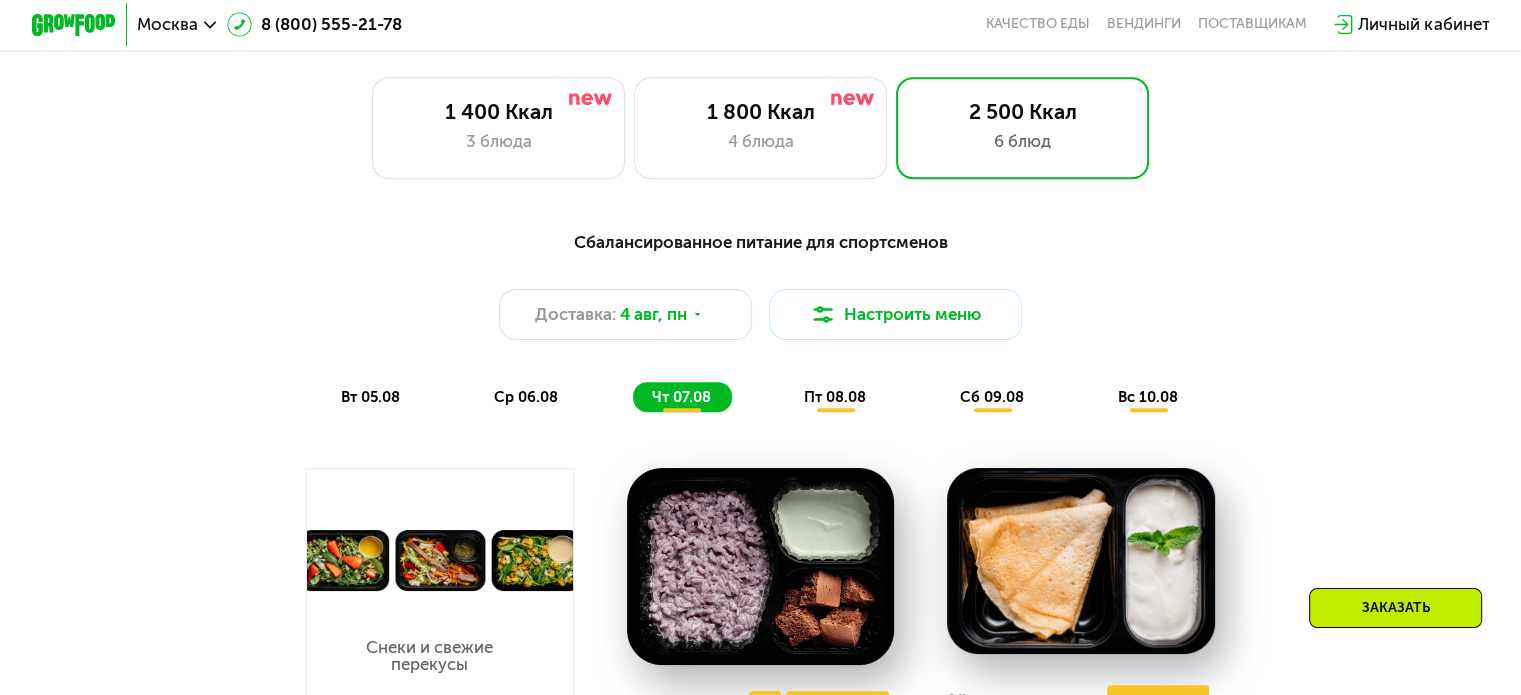 scroll, scrollTop: 936, scrollLeft: 0, axis: vertical 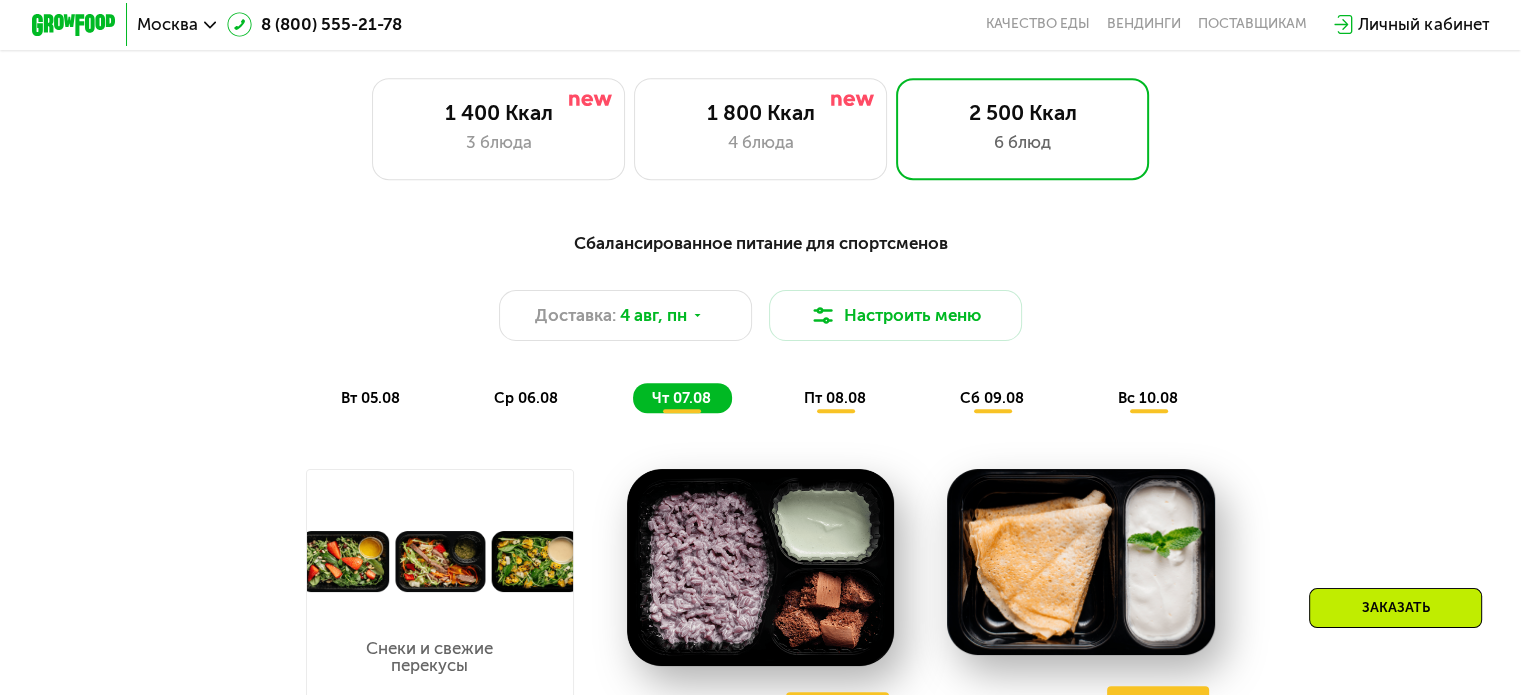 click on "сб 09.08" at bounding box center (992, 398) 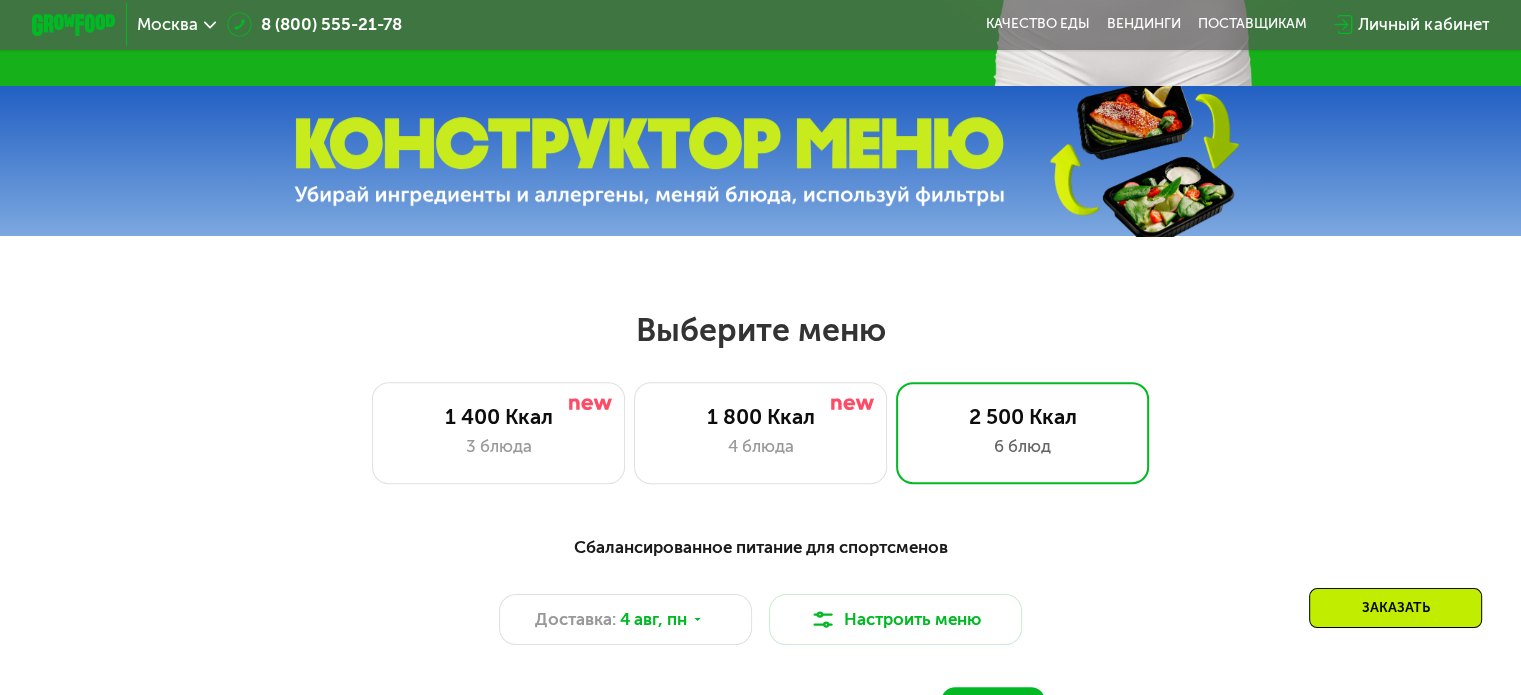 scroll, scrollTop: 630, scrollLeft: 0, axis: vertical 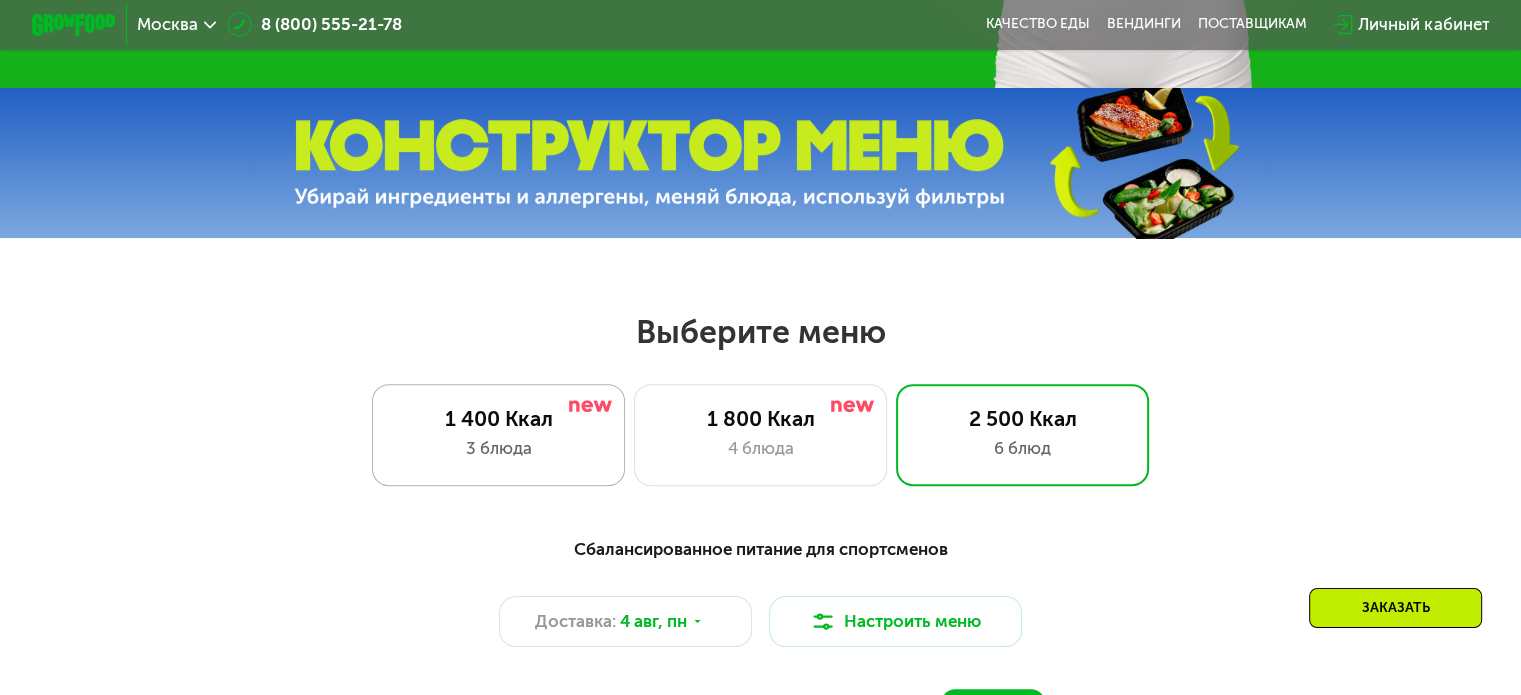 click on "3 блюда" at bounding box center [498, 448] 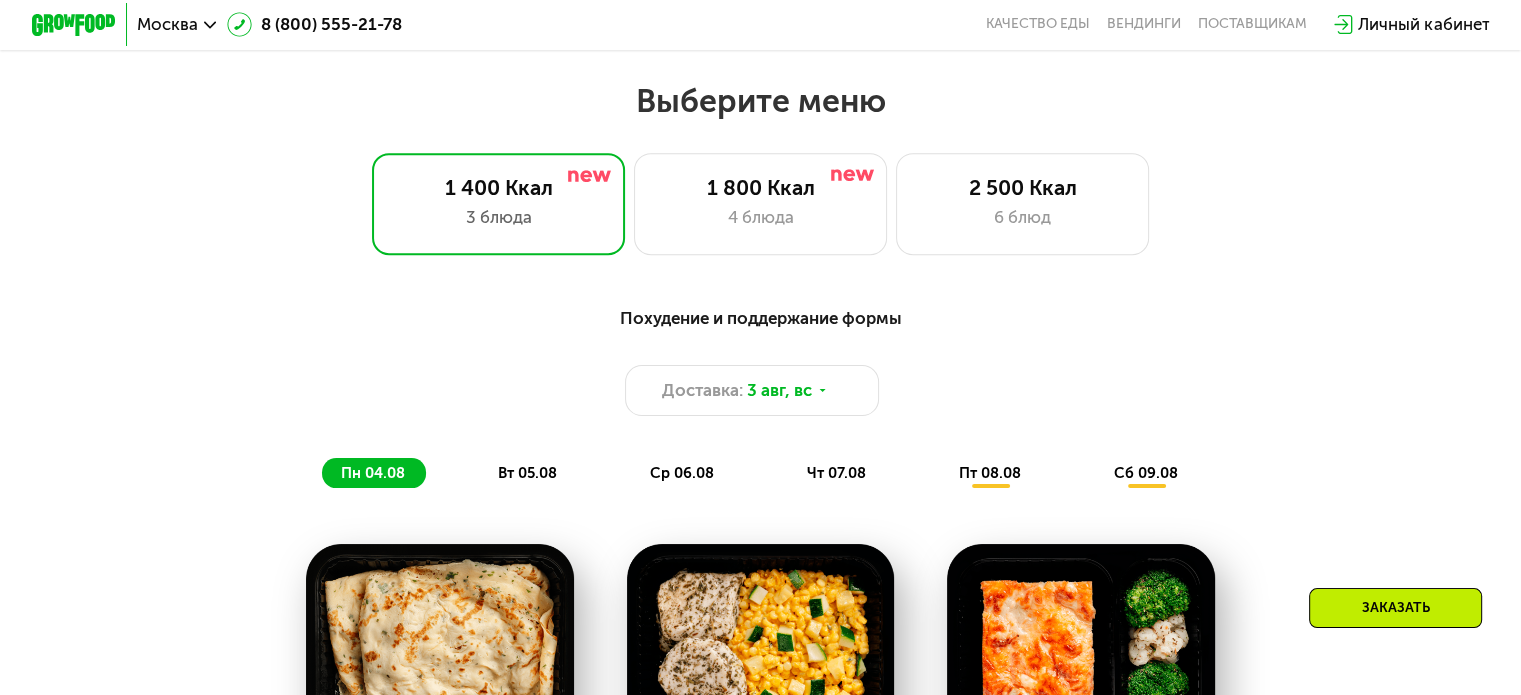 scroll, scrollTop: 862, scrollLeft: 0, axis: vertical 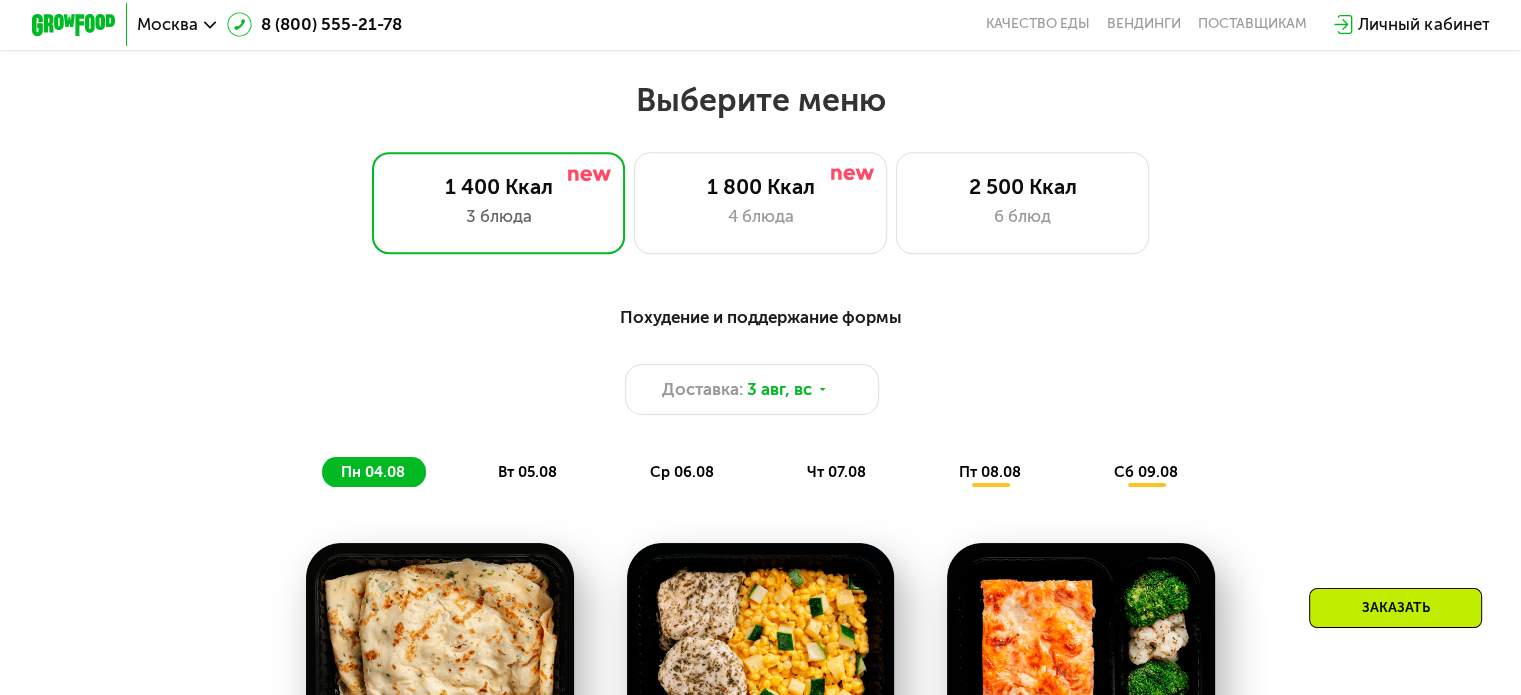 click on "вт 05.08" at bounding box center [527, 472] 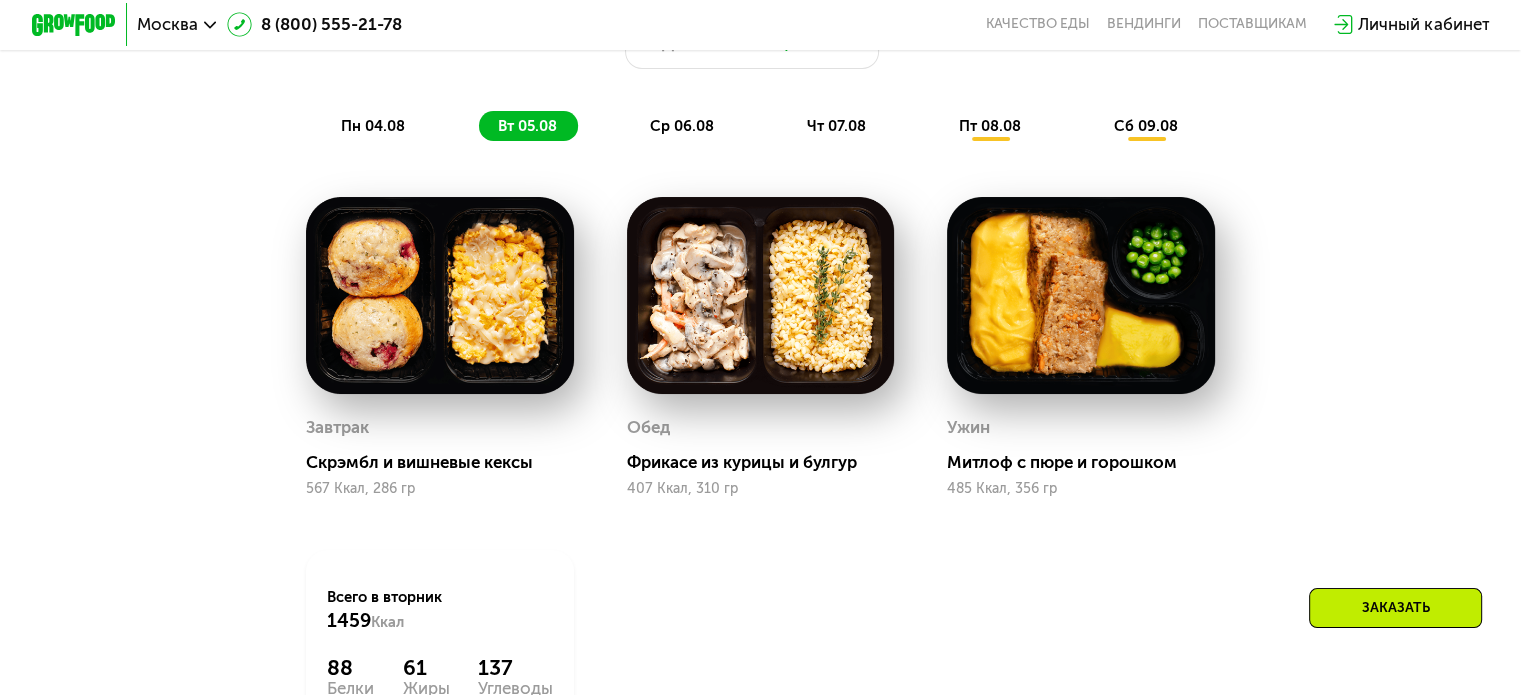 scroll, scrollTop: 1156, scrollLeft: 0, axis: vertical 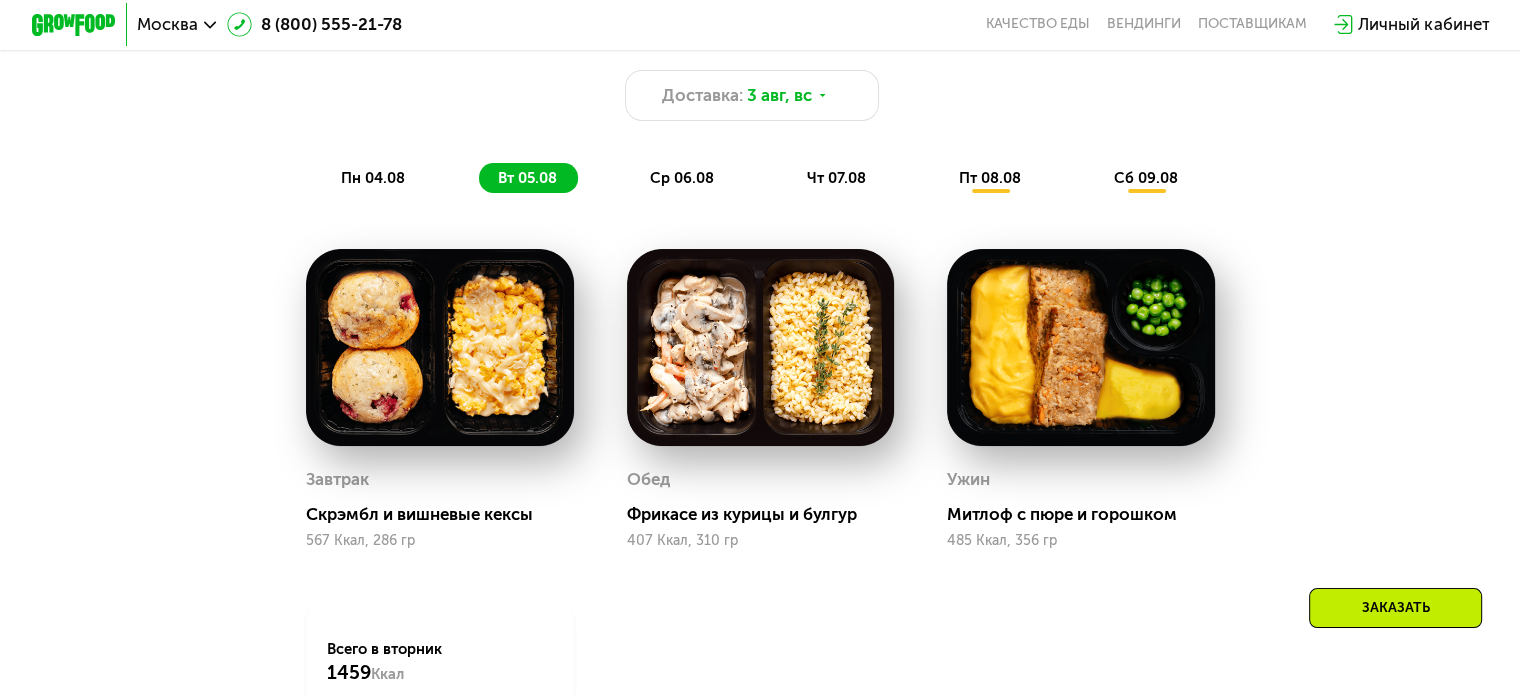 click on "ср 06.08" at bounding box center (682, 178) 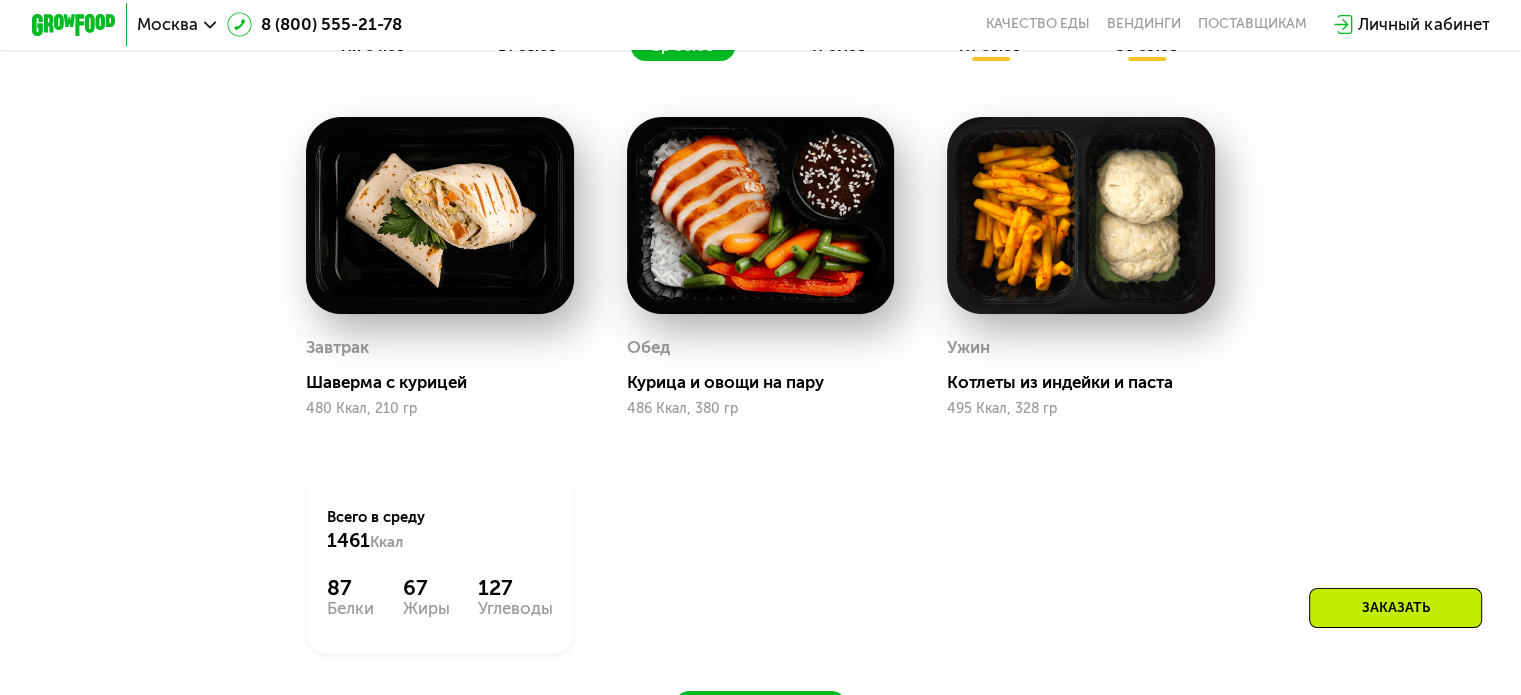 scroll, scrollTop: 1205, scrollLeft: 0, axis: vertical 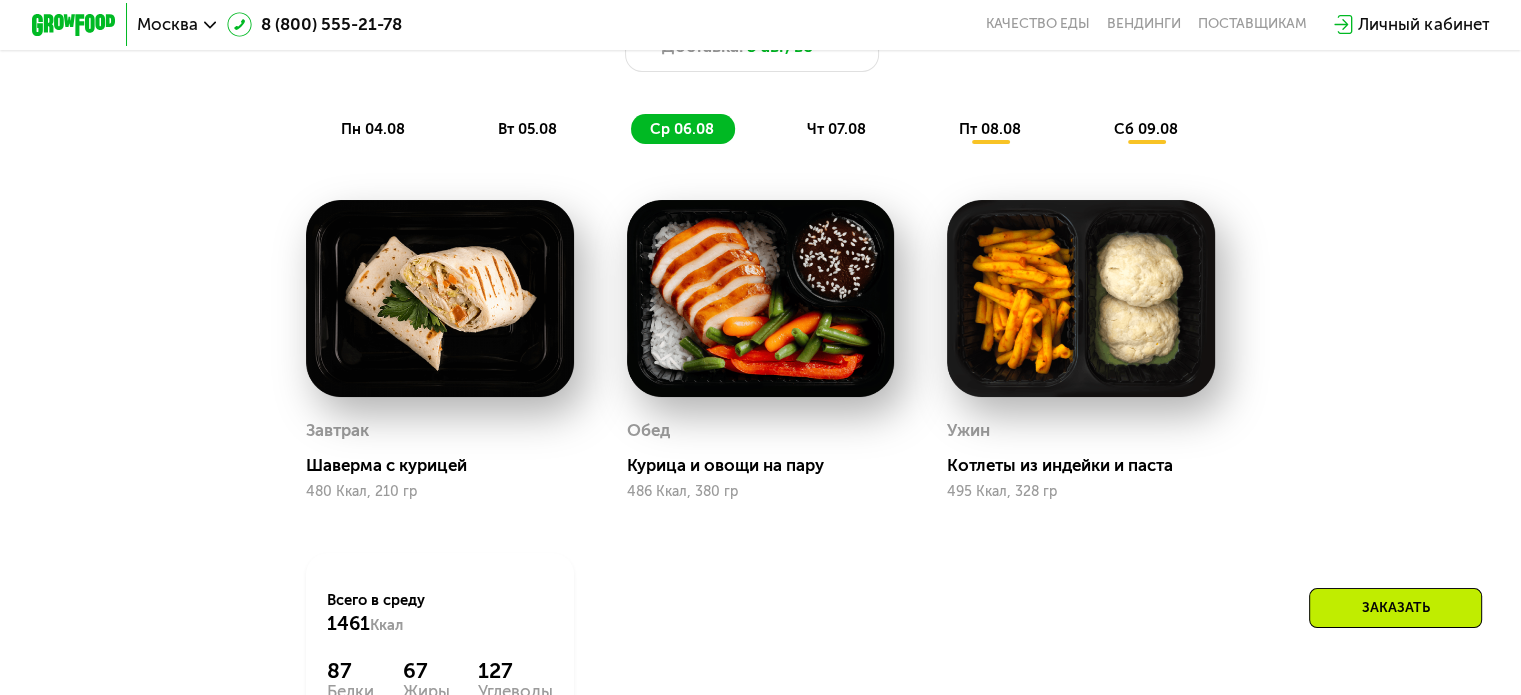 click on "чт 07.08" at bounding box center (836, 129) 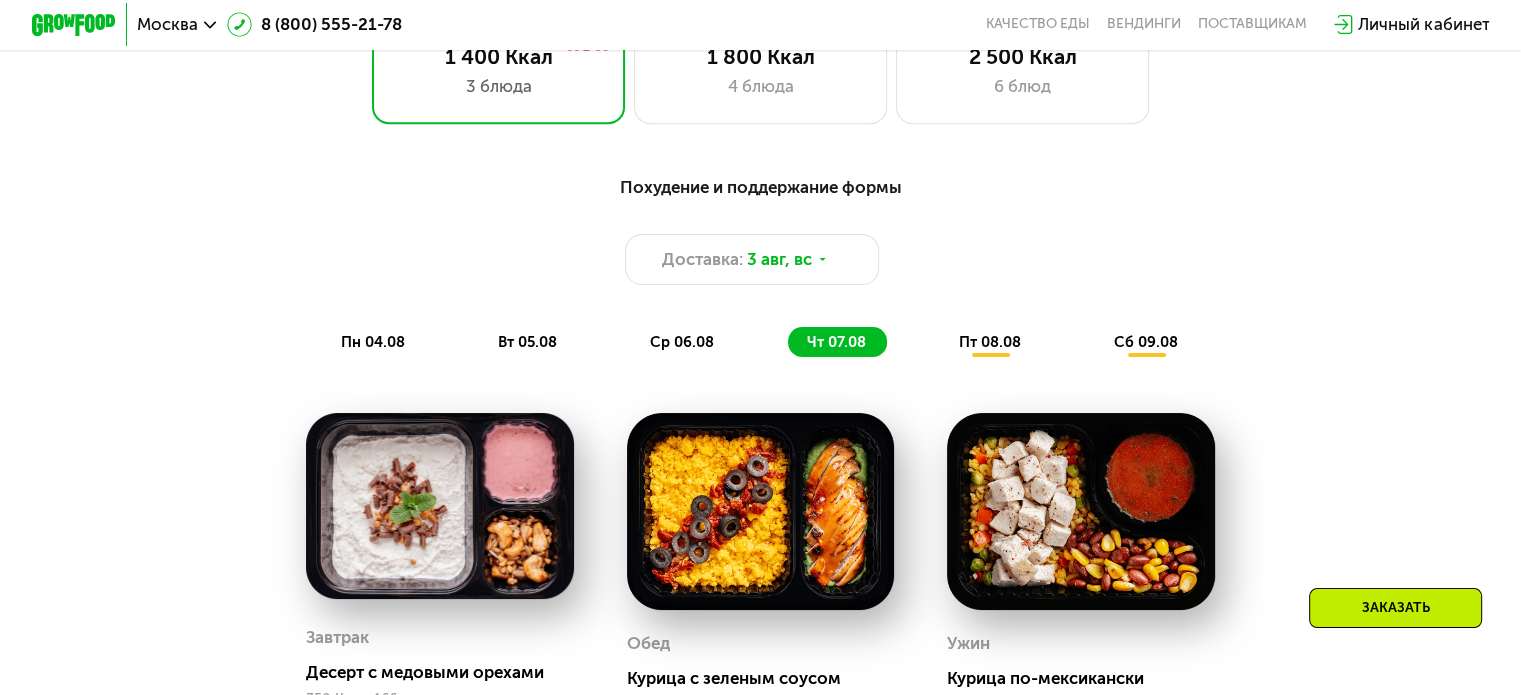scroll, scrollTop: 992, scrollLeft: 0, axis: vertical 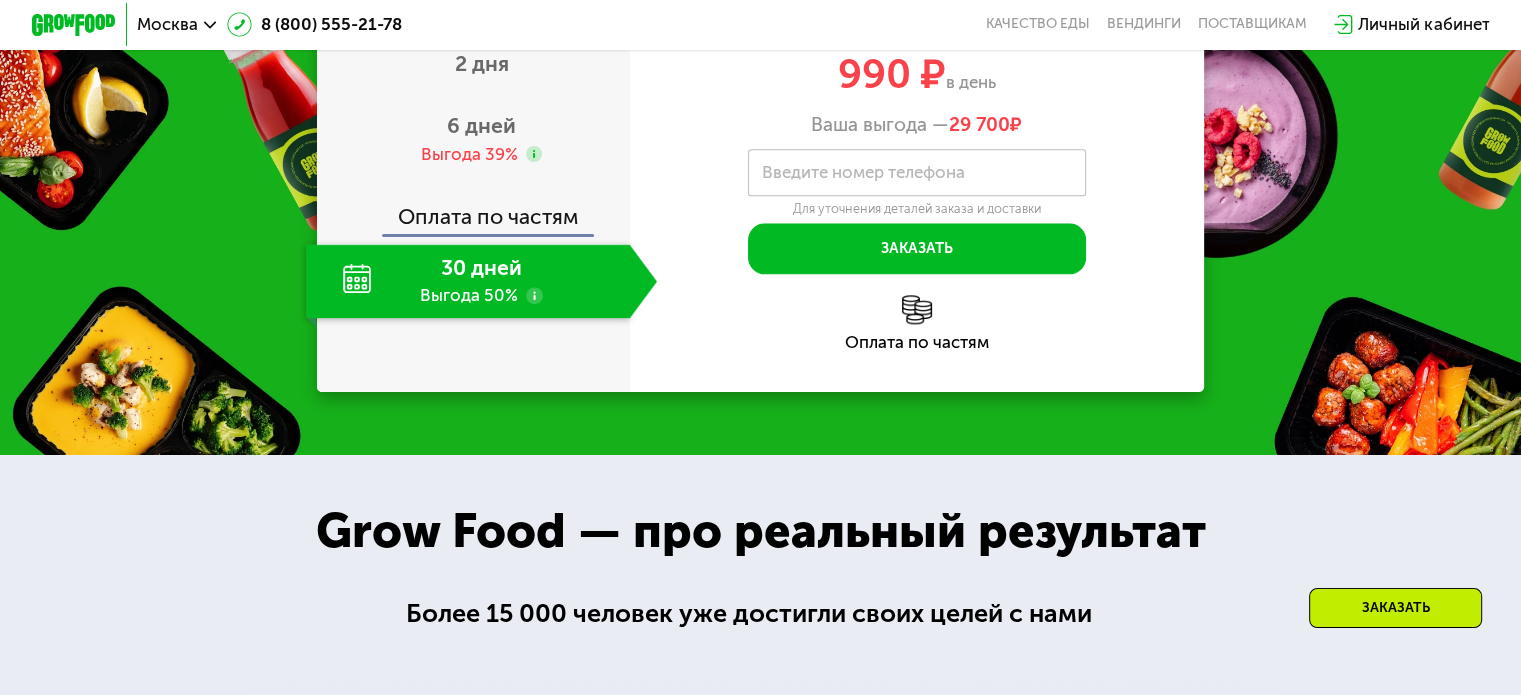 click 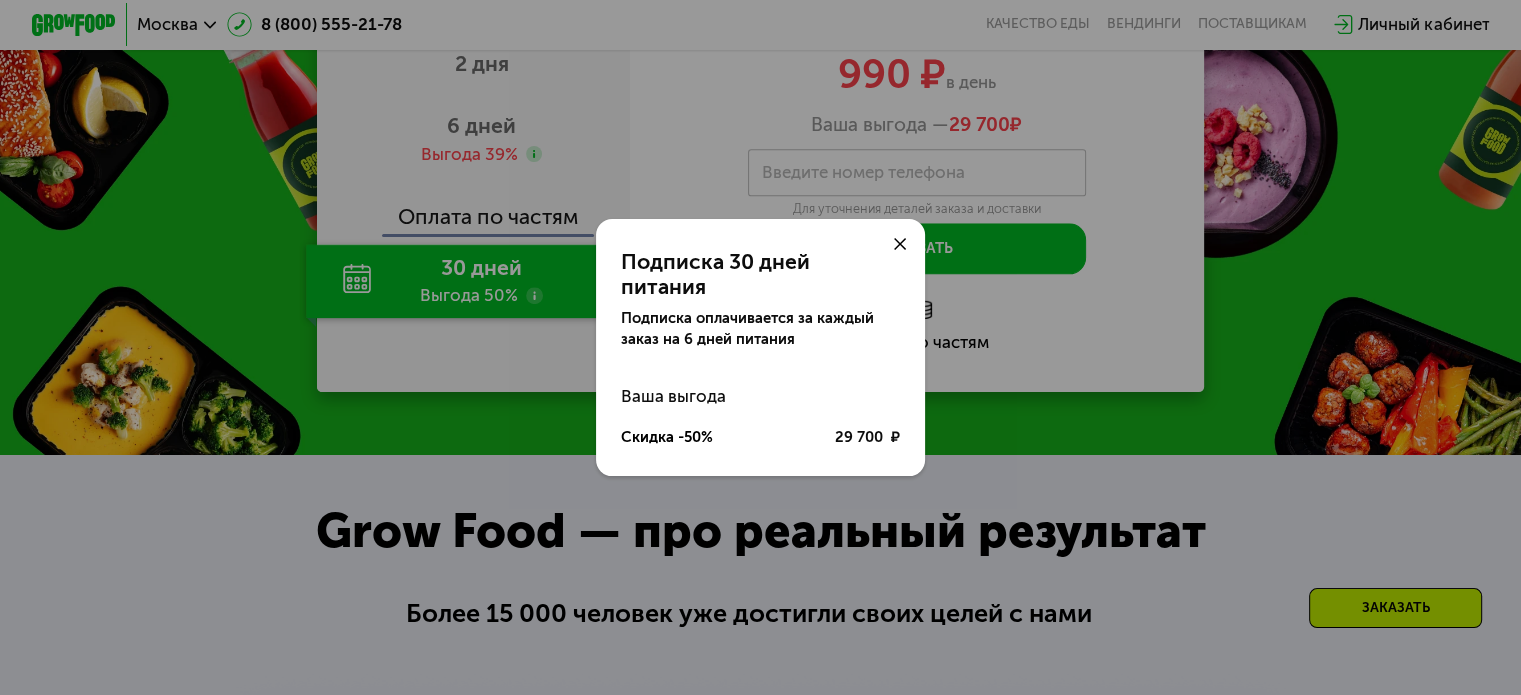 click on "Подписка 30 дней питания Подписка оплачивается за каждый заказ на 6 дней питания Ваша выгода Скидка -50% 29 700 ₽" 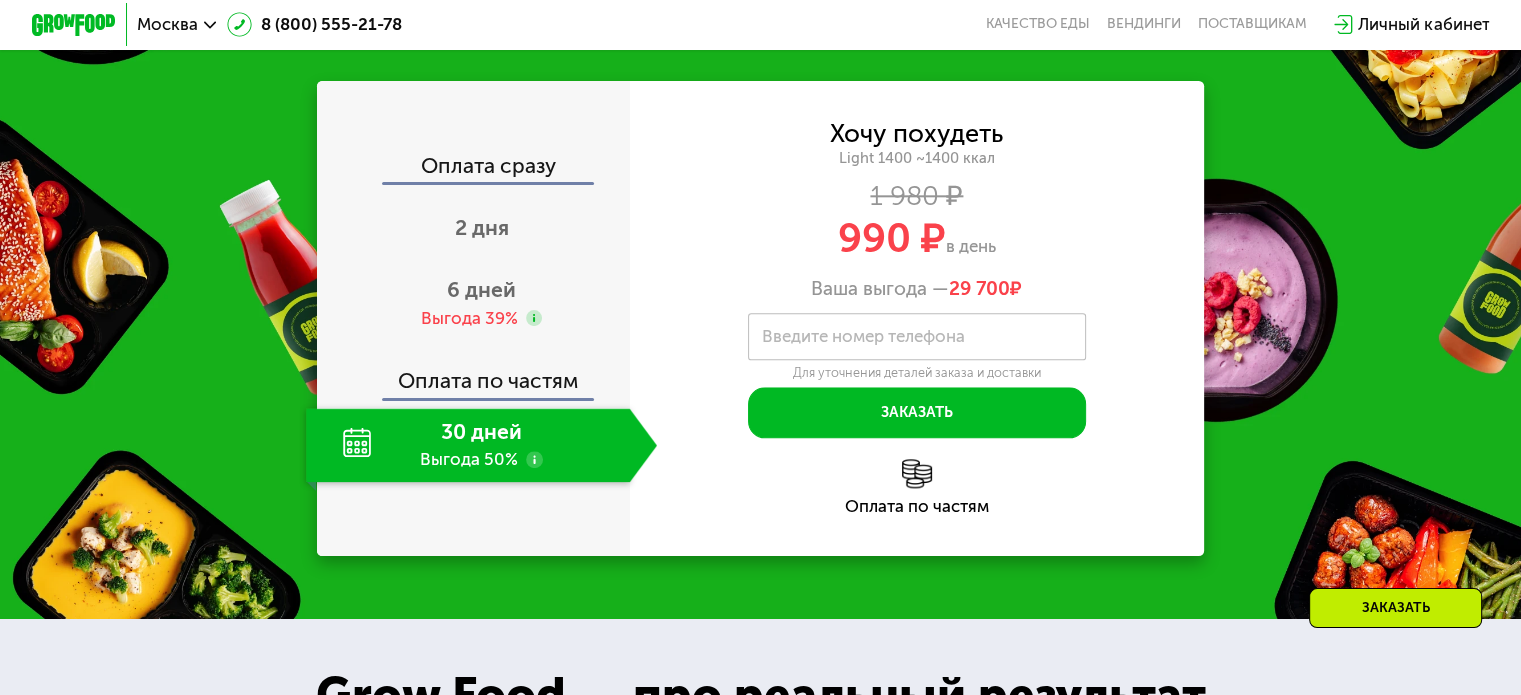 scroll, scrollTop: 2262, scrollLeft: 0, axis: vertical 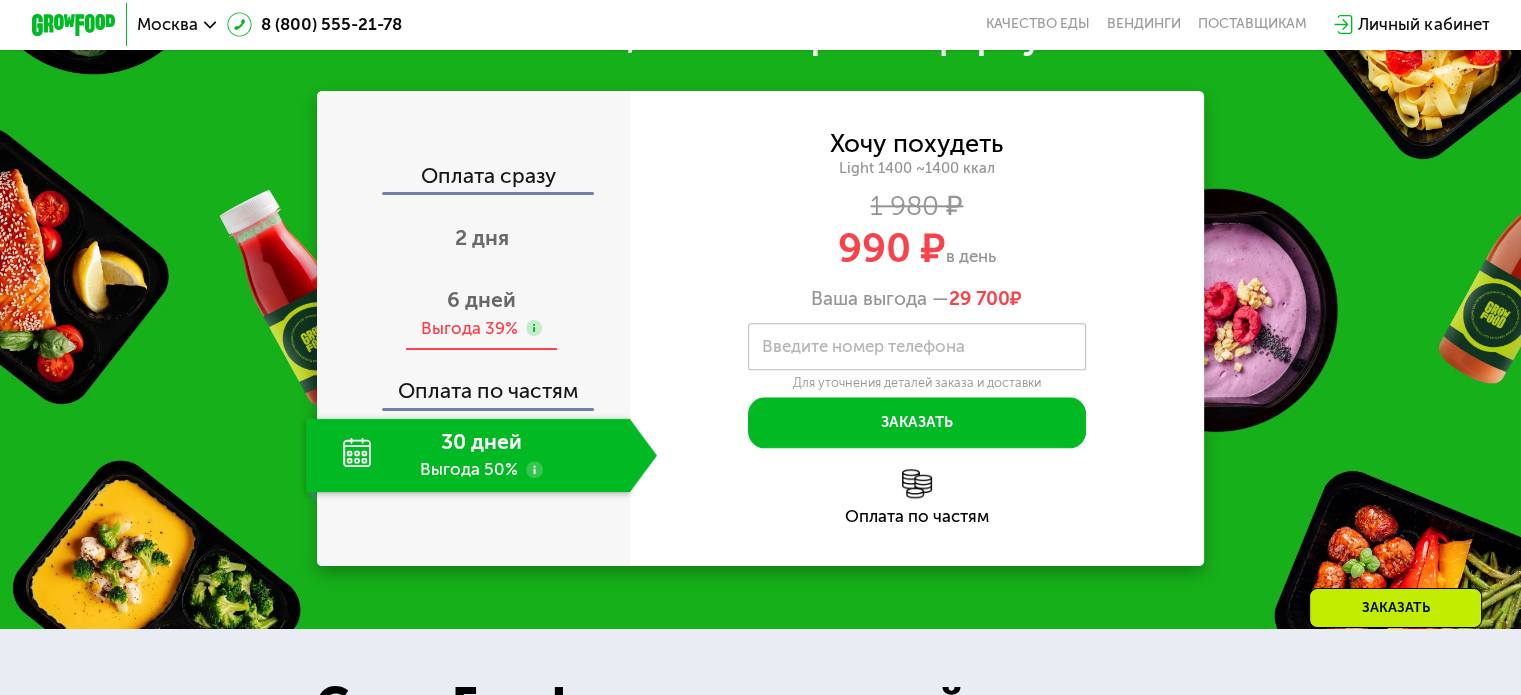 click on "6 дней Выгода 39%" at bounding box center [481, 314] 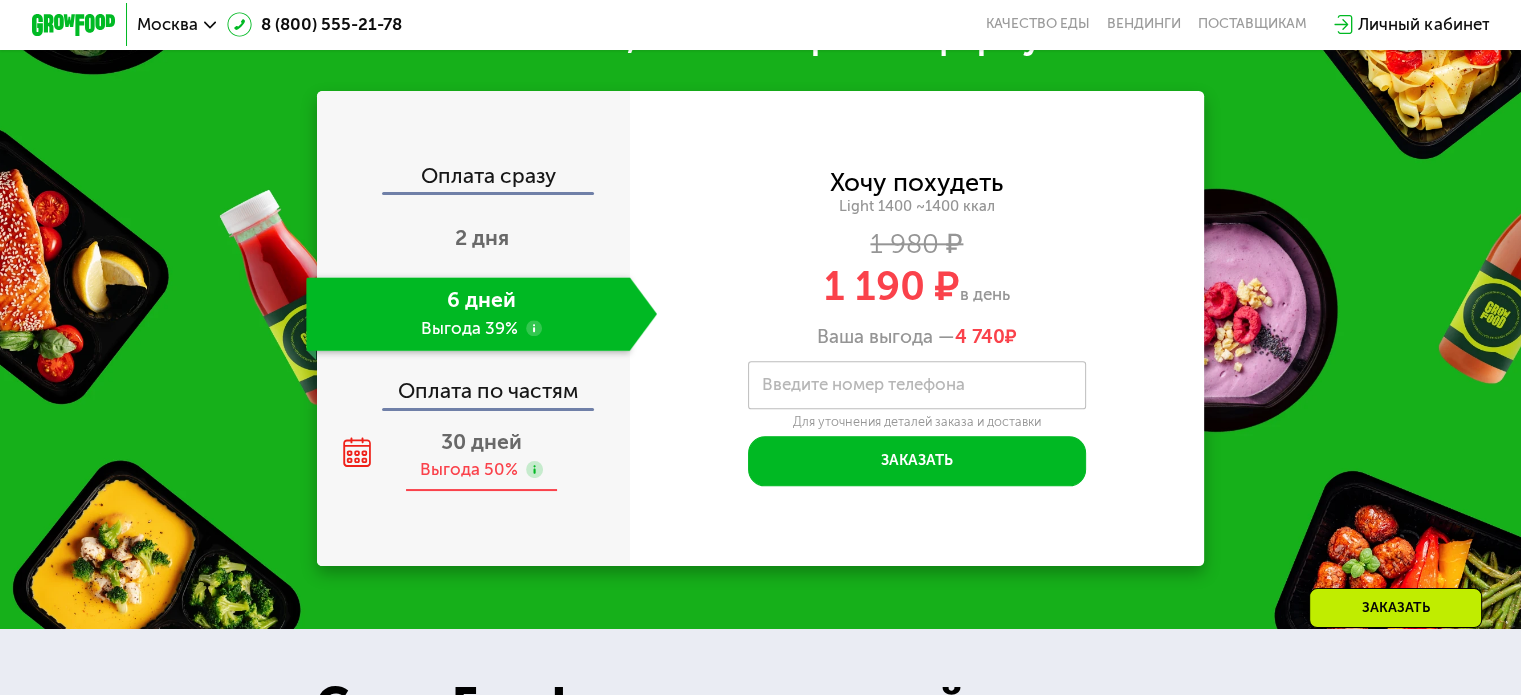 click on "Выгода 50%" at bounding box center [469, 469] 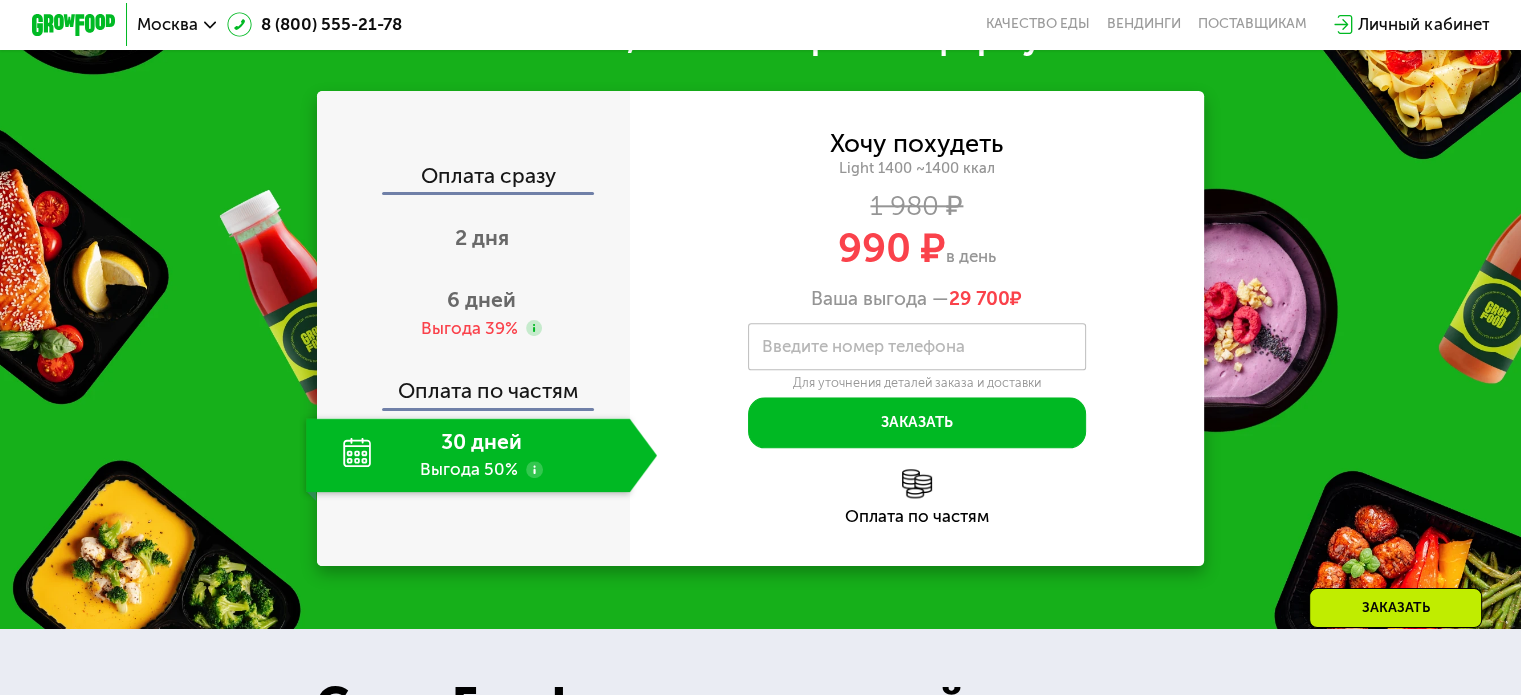 click on "Оплата по частям" 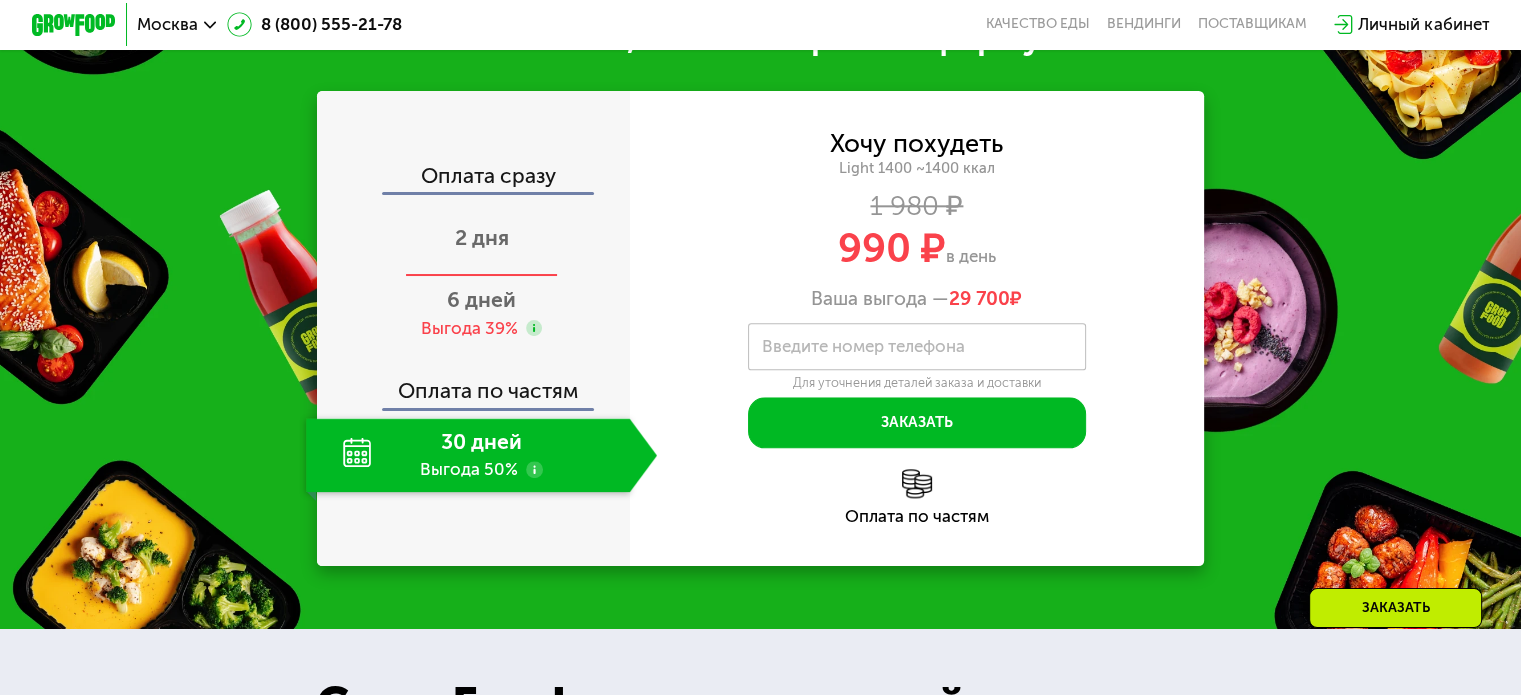 click on "2 дня" at bounding box center [482, 237] 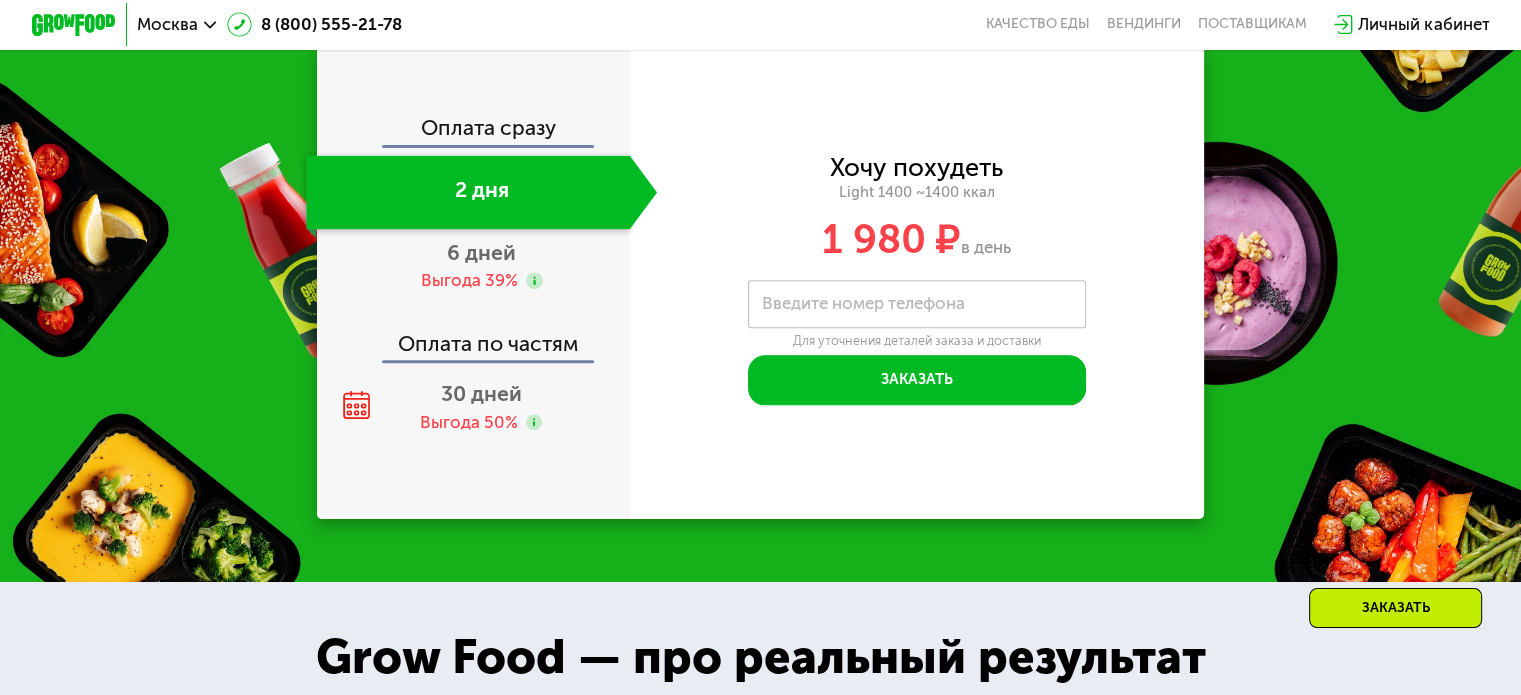 scroll, scrollTop: 2216, scrollLeft: 0, axis: vertical 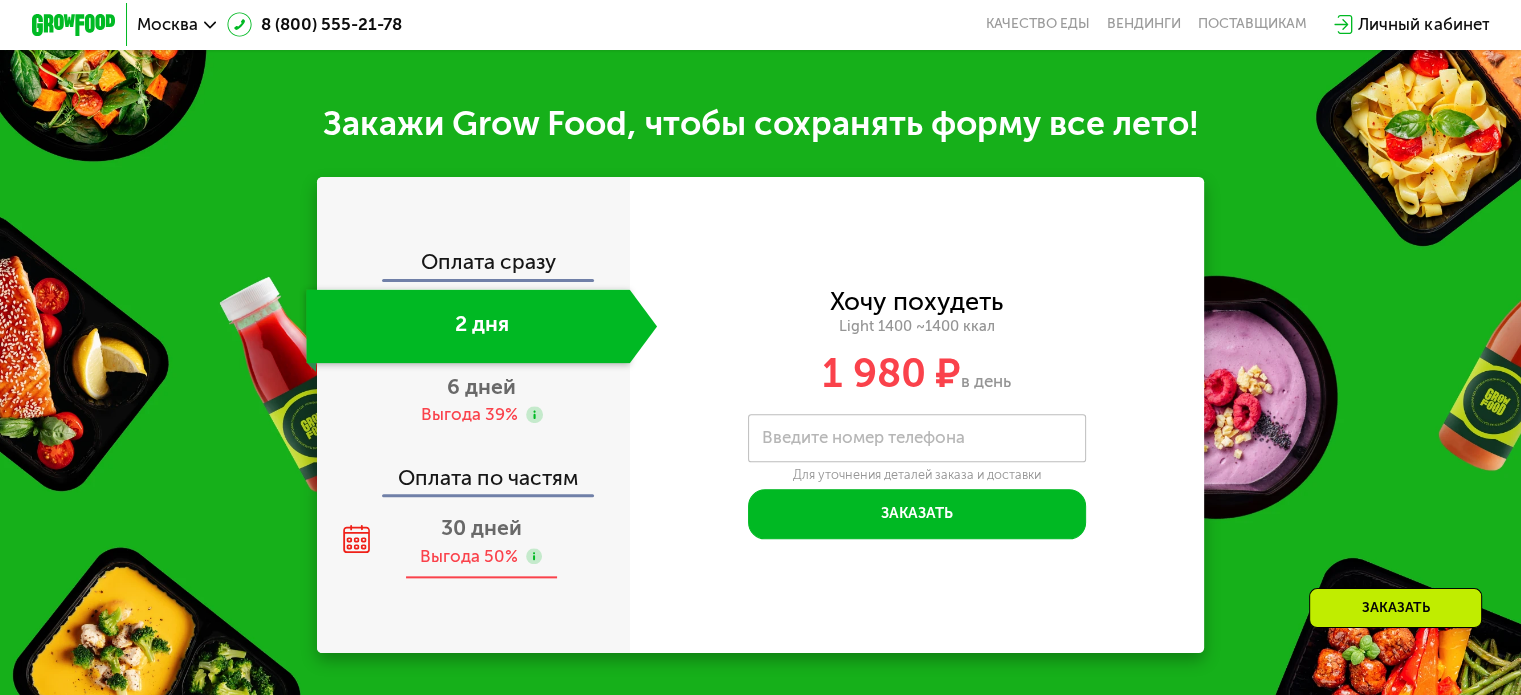 click on "Выгода 50%" at bounding box center [469, 556] 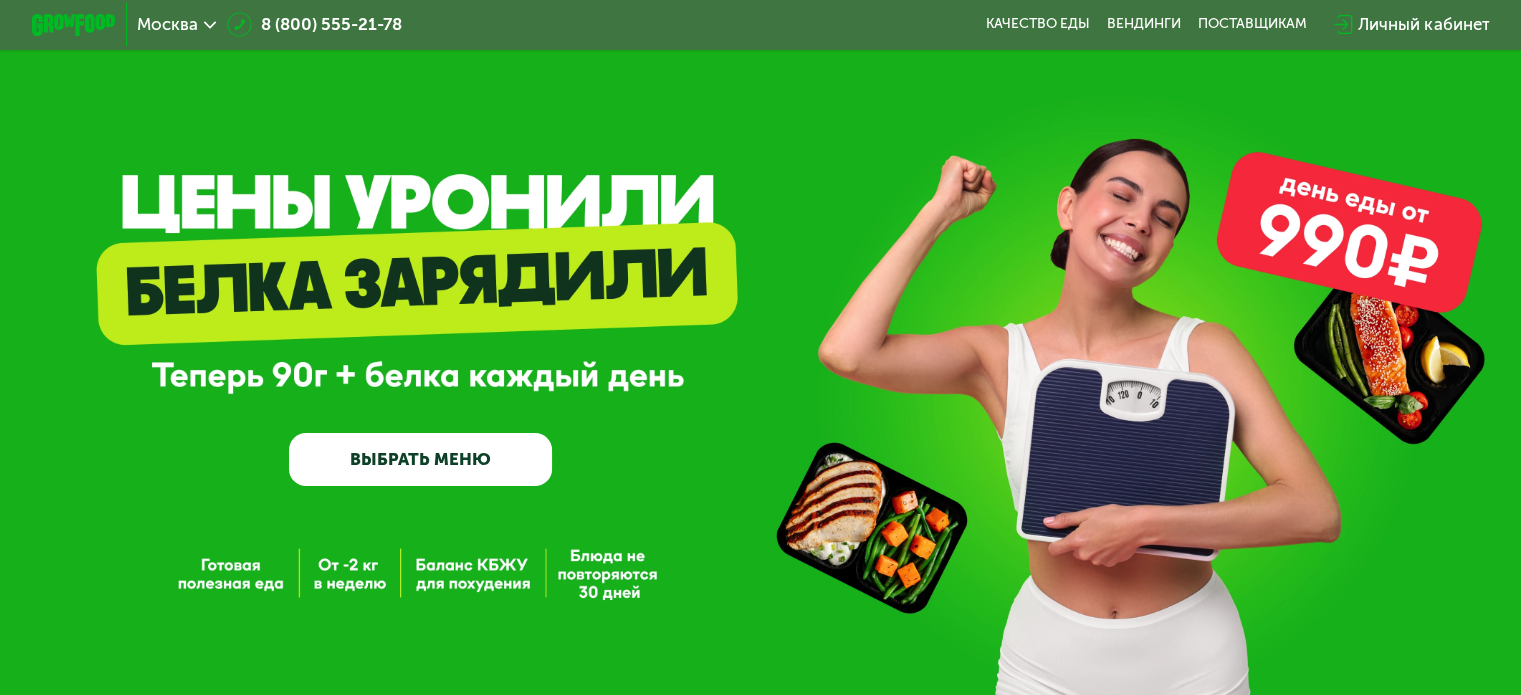 scroll, scrollTop: 0, scrollLeft: 0, axis: both 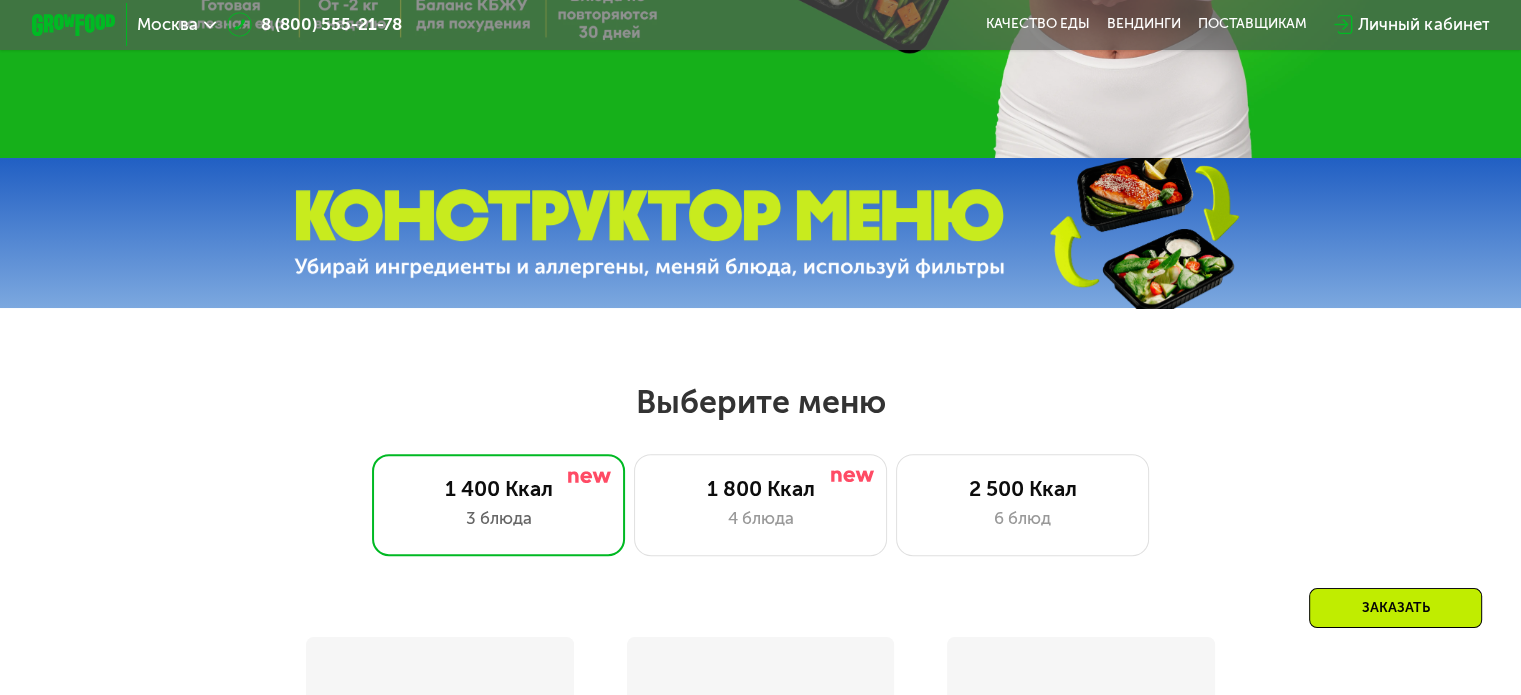 click at bounding box center [649, 233] 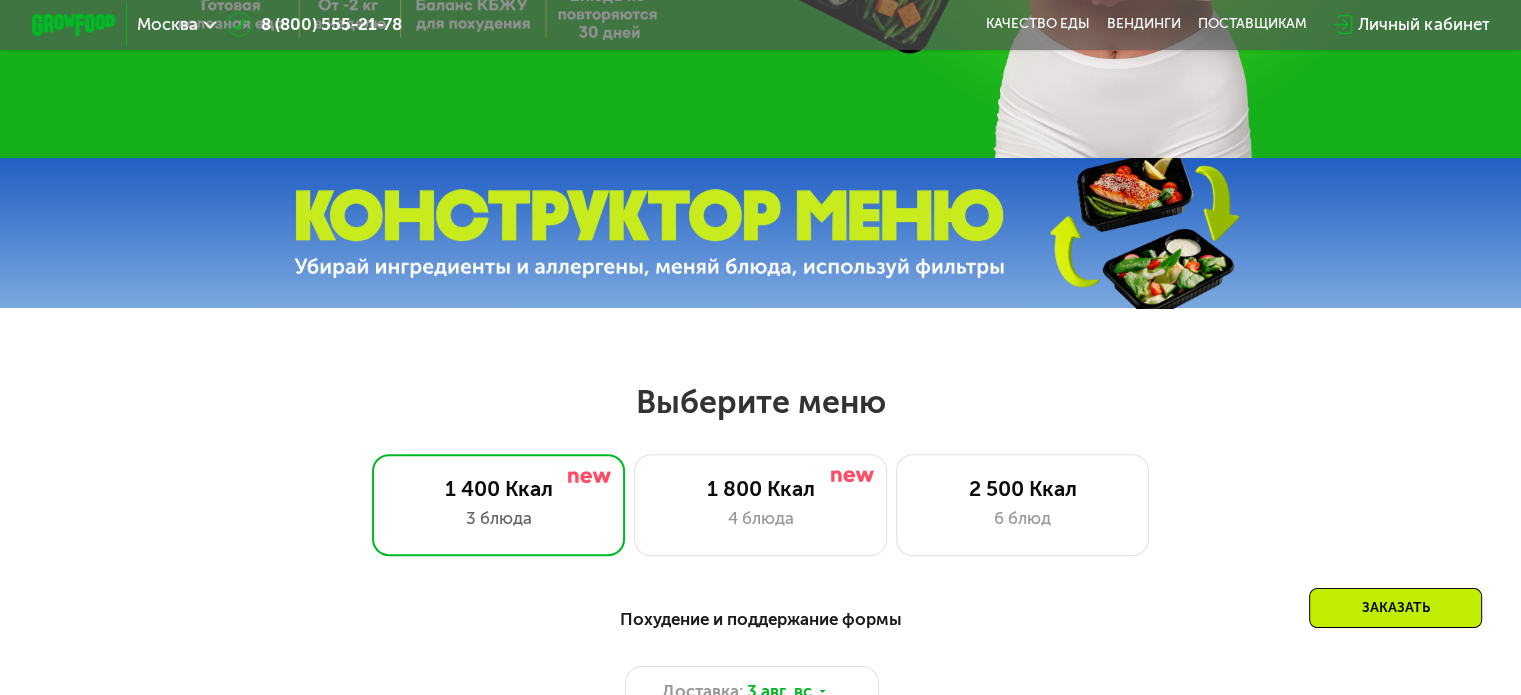 click at bounding box center (649, 233) 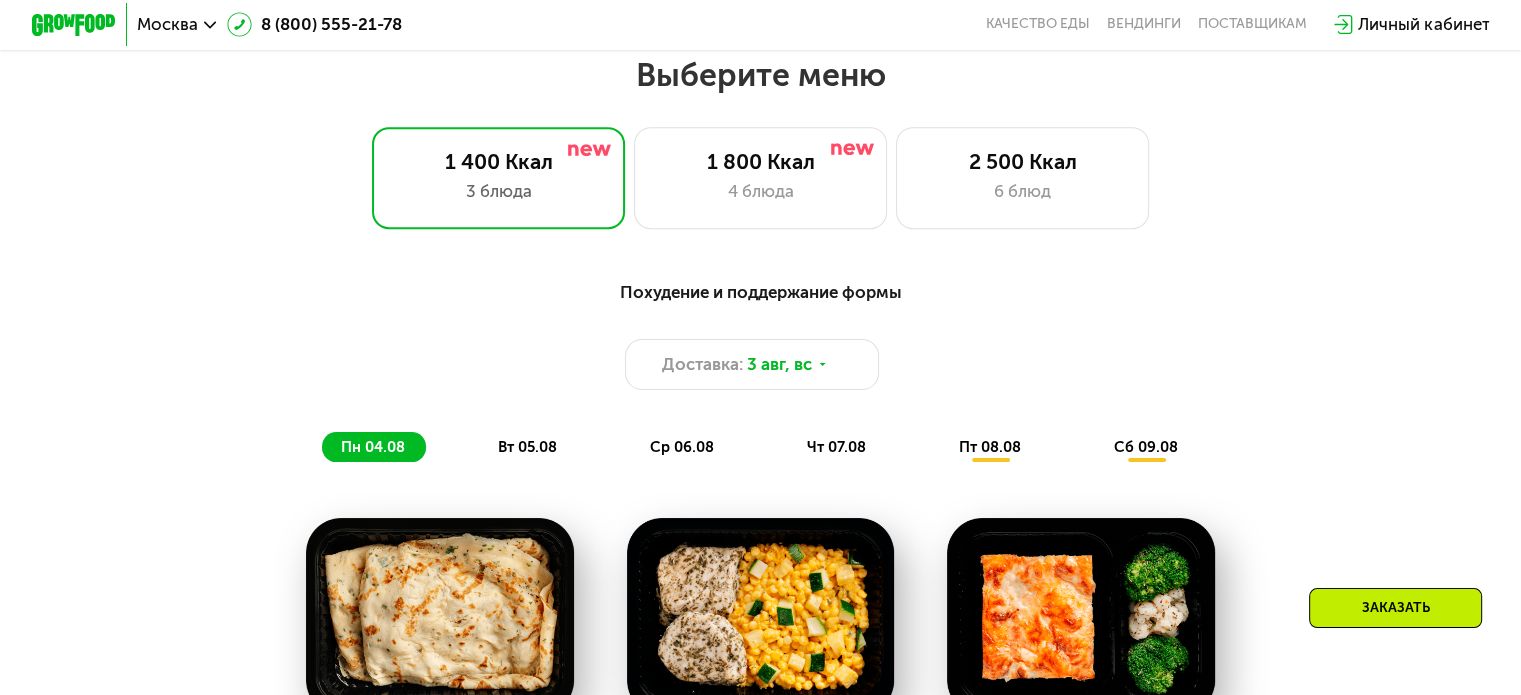 scroll, scrollTop: 888, scrollLeft: 0, axis: vertical 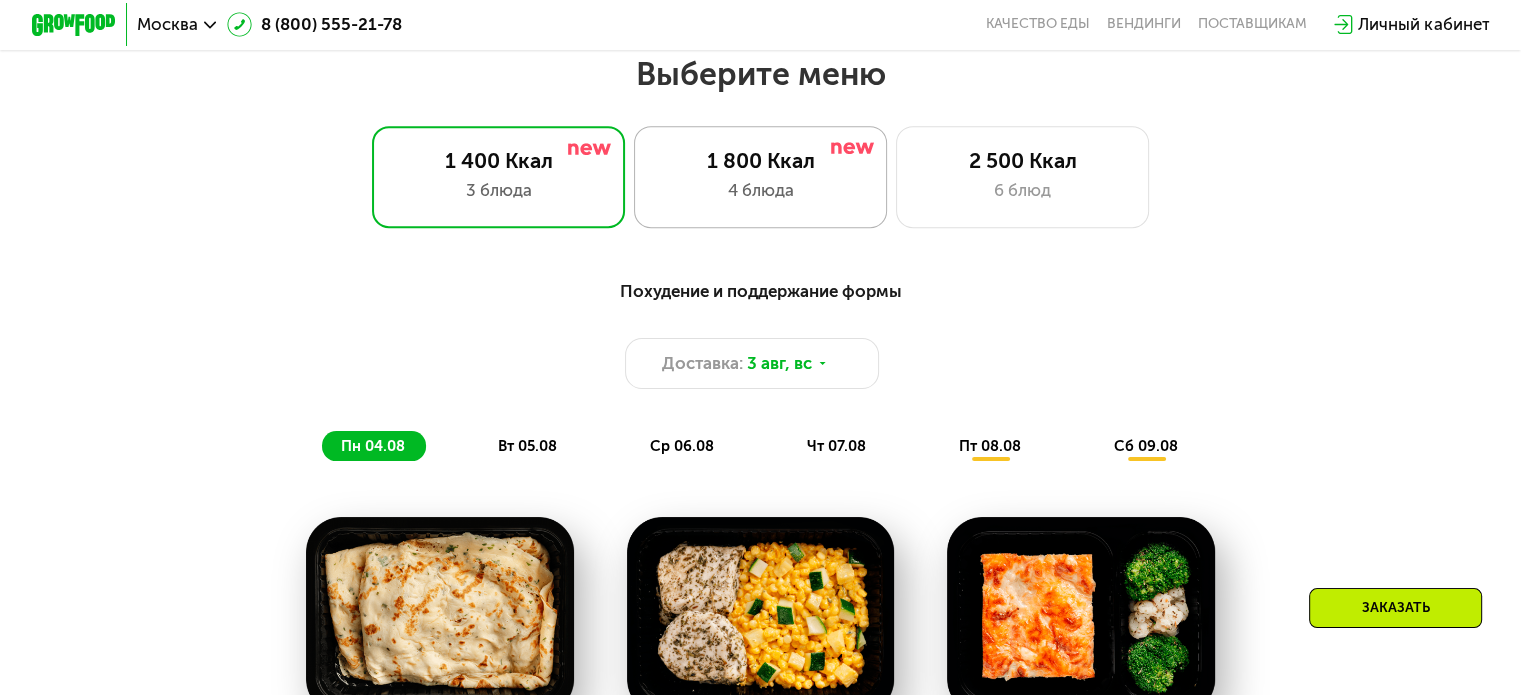 click on "1 800 Ккал" at bounding box center [760, 160] 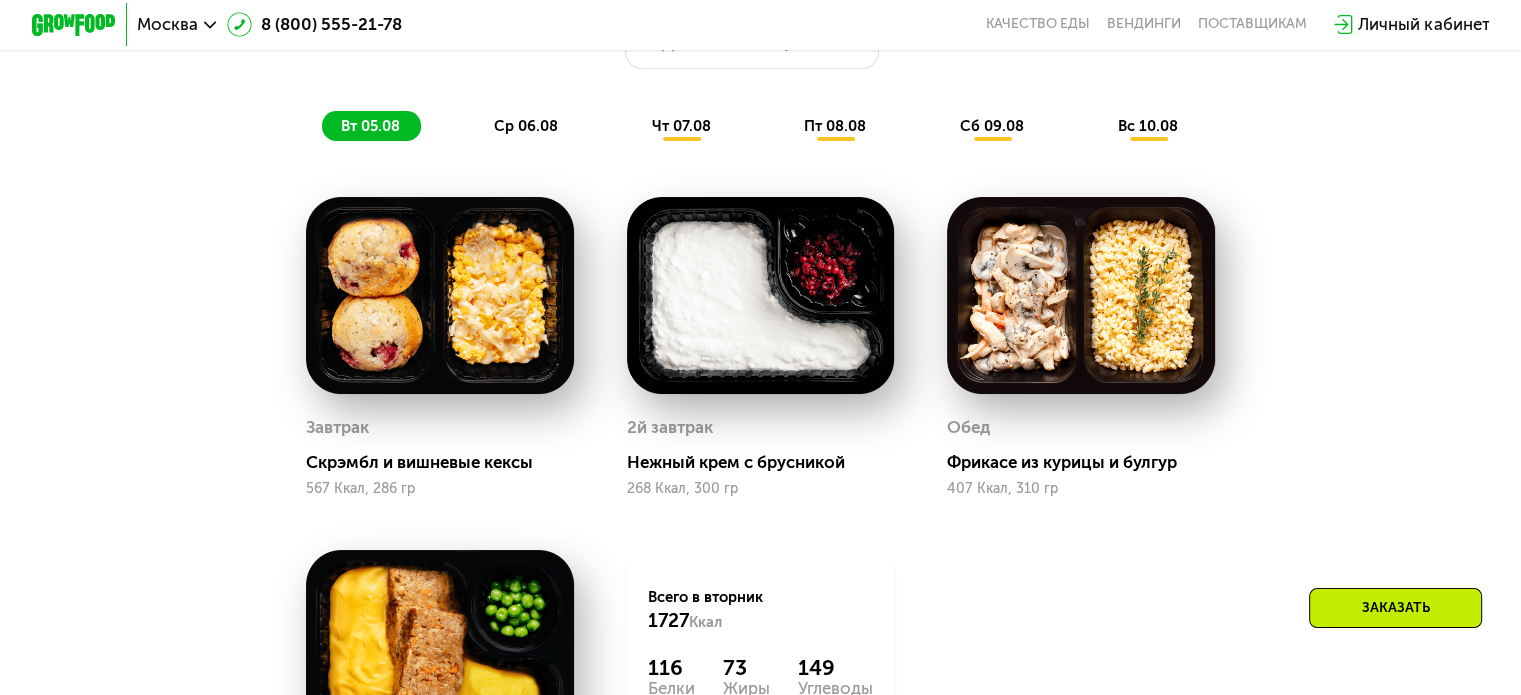 scroll, scrollTop: 1208, scrollLeft: 0, axis: vertical 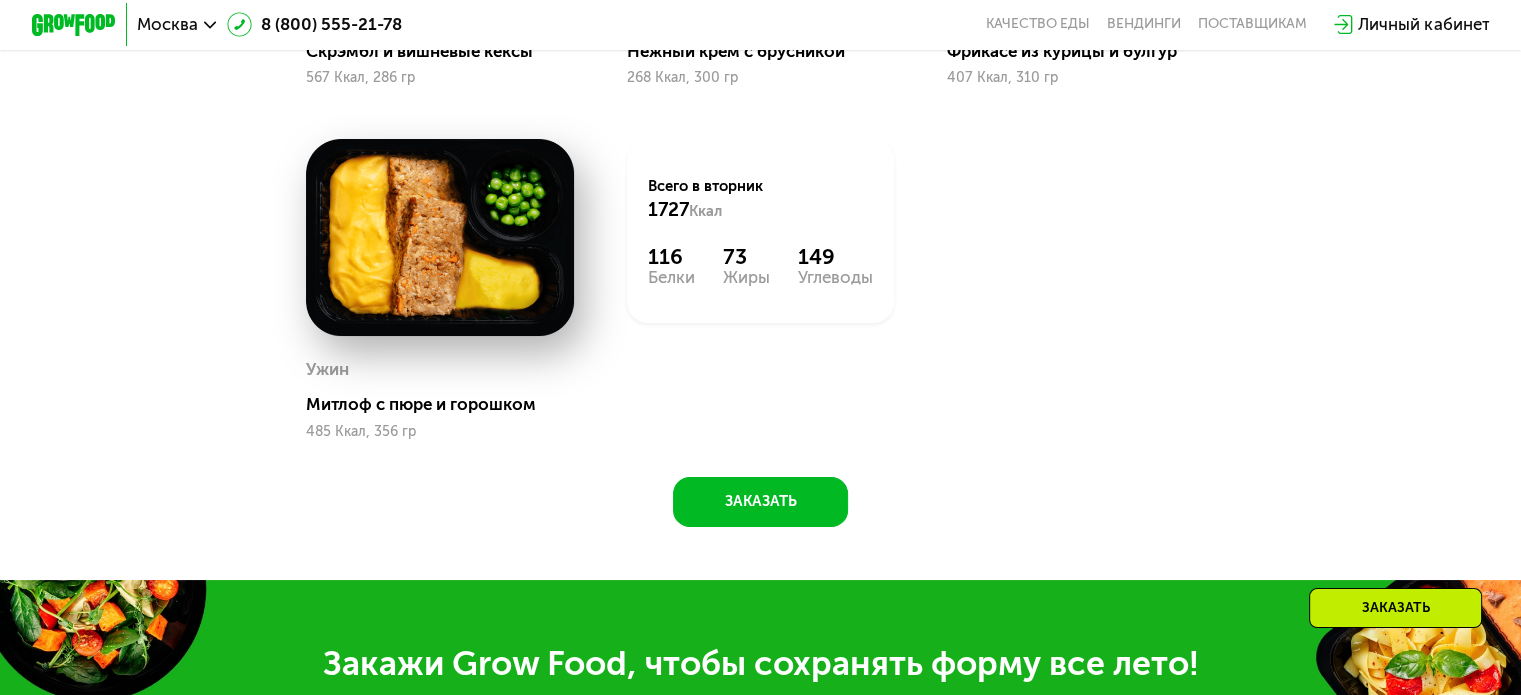 click on "116" at bounding box center (671, 256) 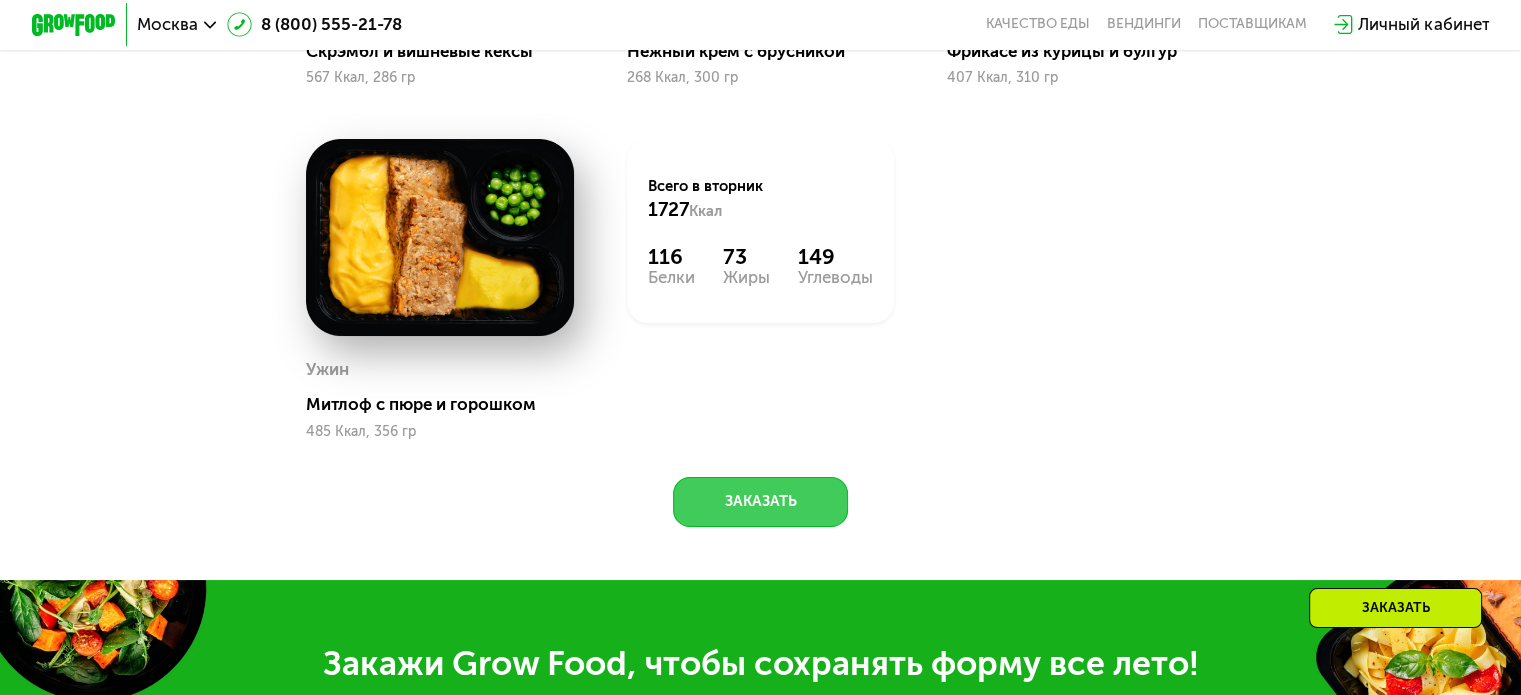 click on "Заказать" 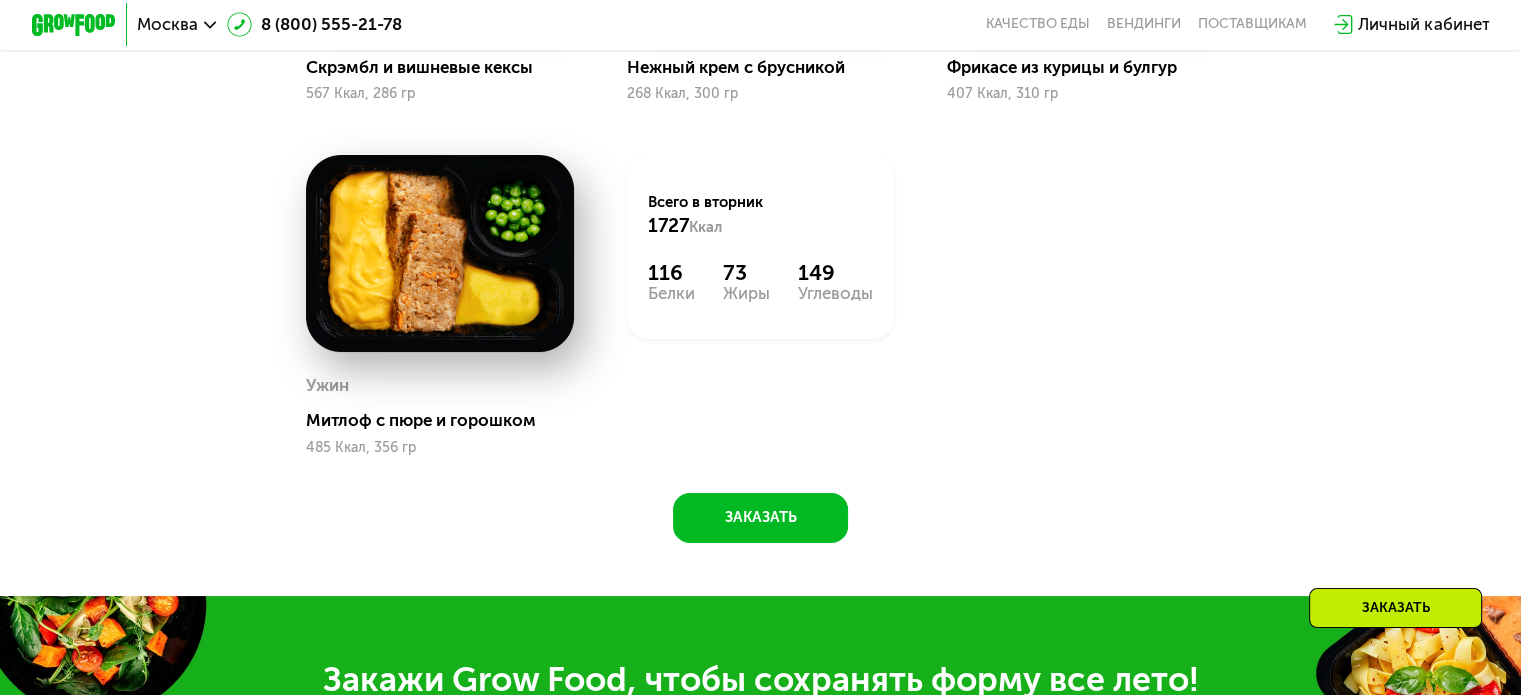 scroll, scrollTop: 1195, scrollLeft: 0, axis: vertical 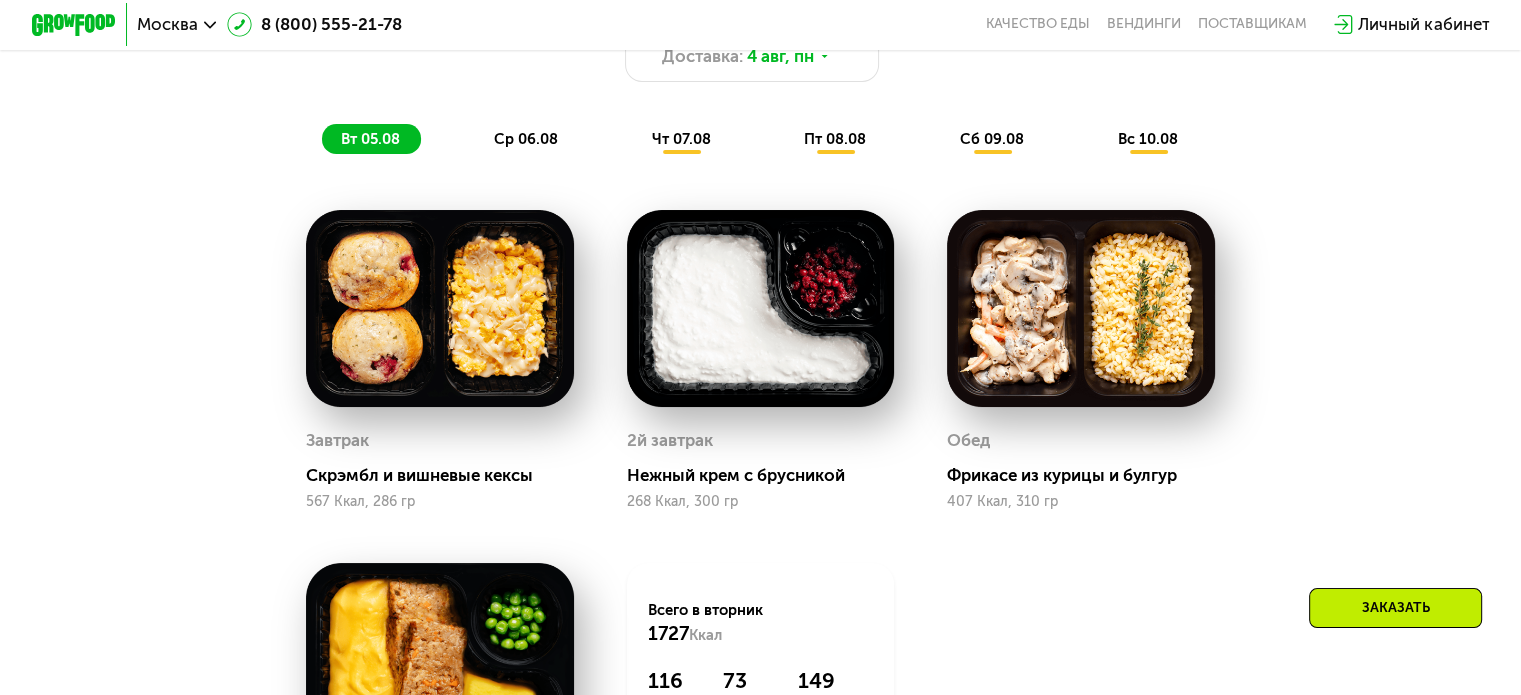 click on "ср 06.08" at bounding box center (526, 139) 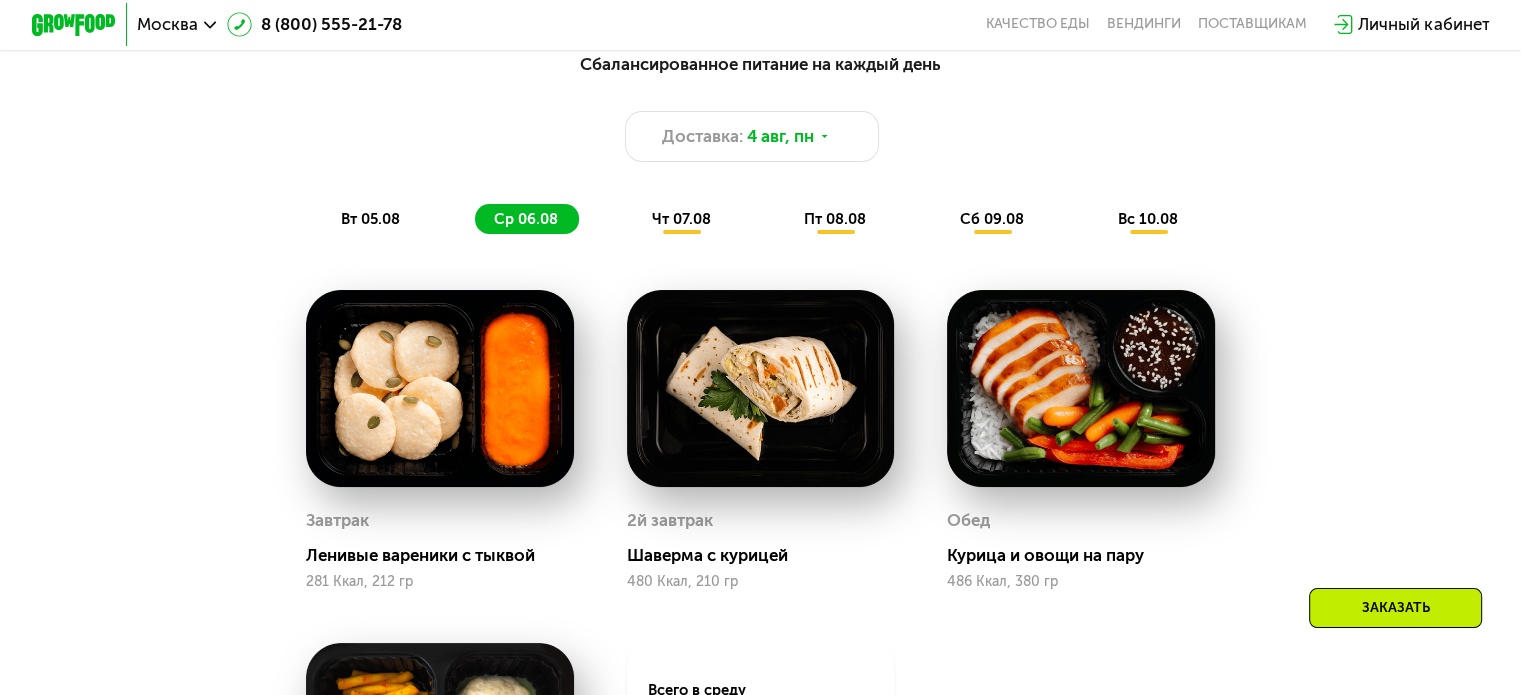 scroll, scrollTop: 1114, scrollLeft: 0, axis: vertical 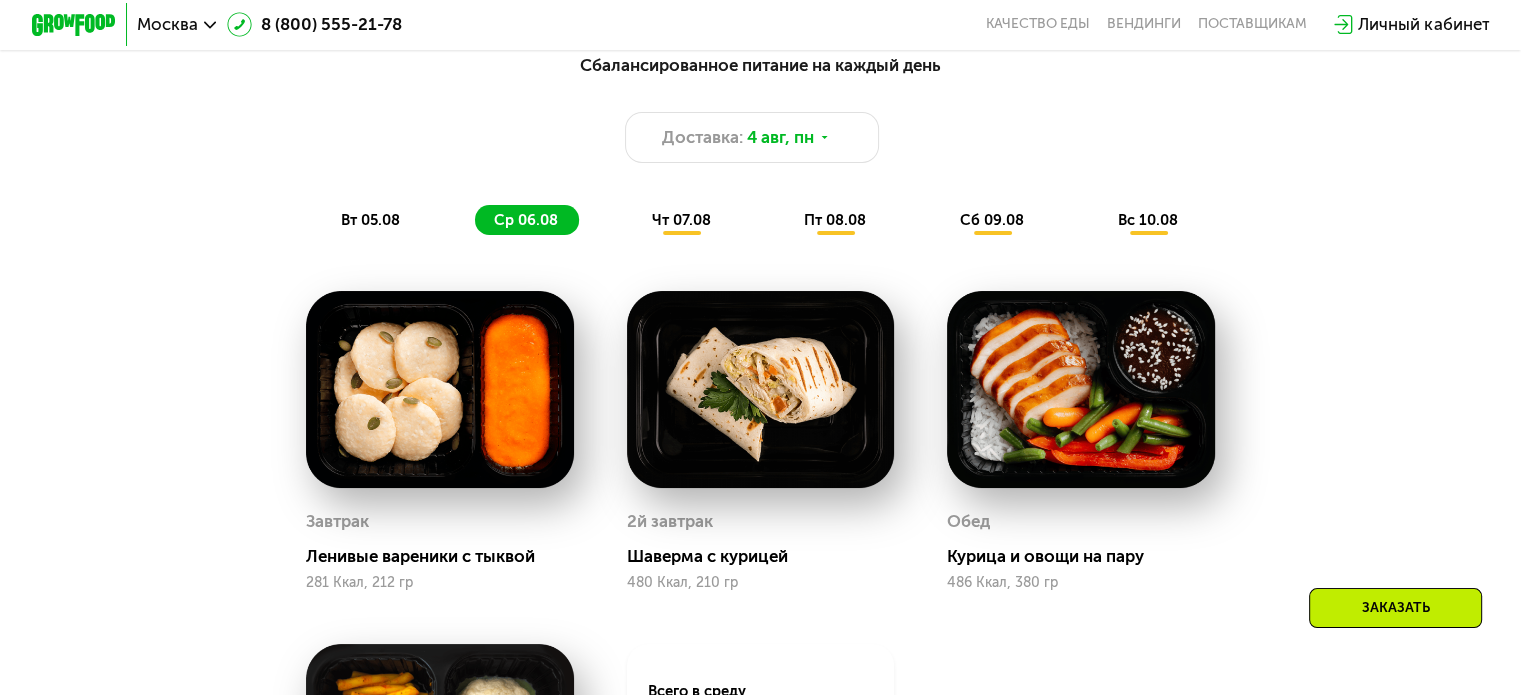 click on "чт 07.08" at bounding box center (681, 220) 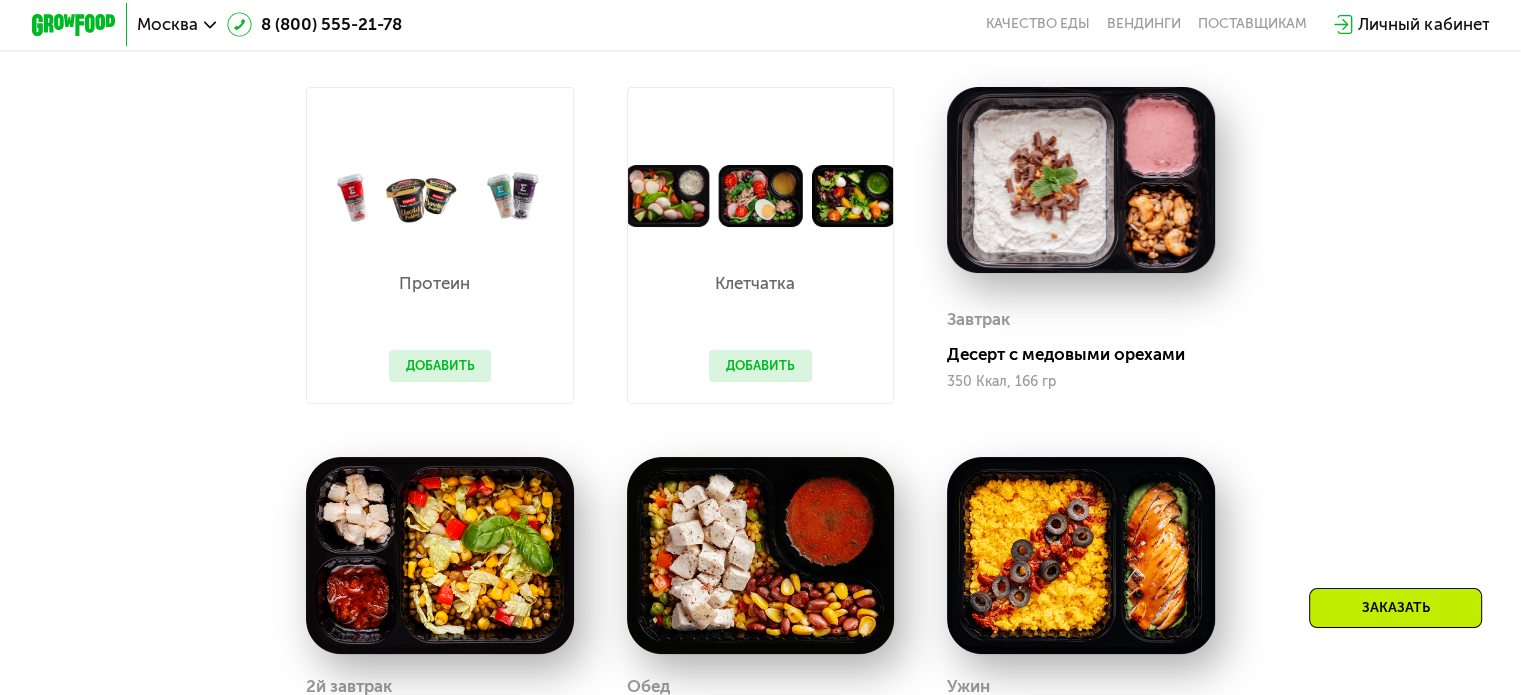 scroll, scrollTop: 1059, scrollLeft: 0, axis: vertical 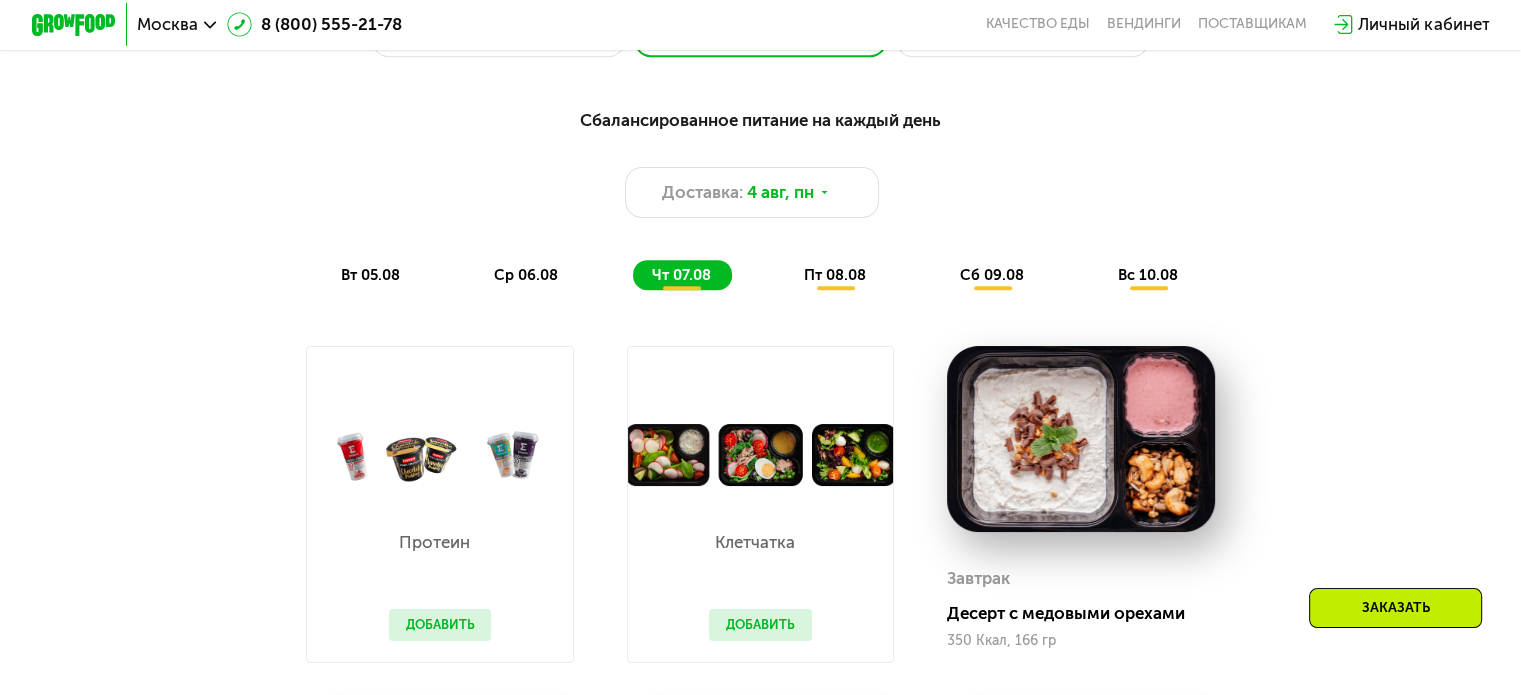 click on "Сбалансированное питание на каждый день Доставка: 4 авг, пн вт 05.08 ср 06.08 чт 07.08 пт 08.08 сб 09.08 вс 10.08" at bounding box center [760, 198] 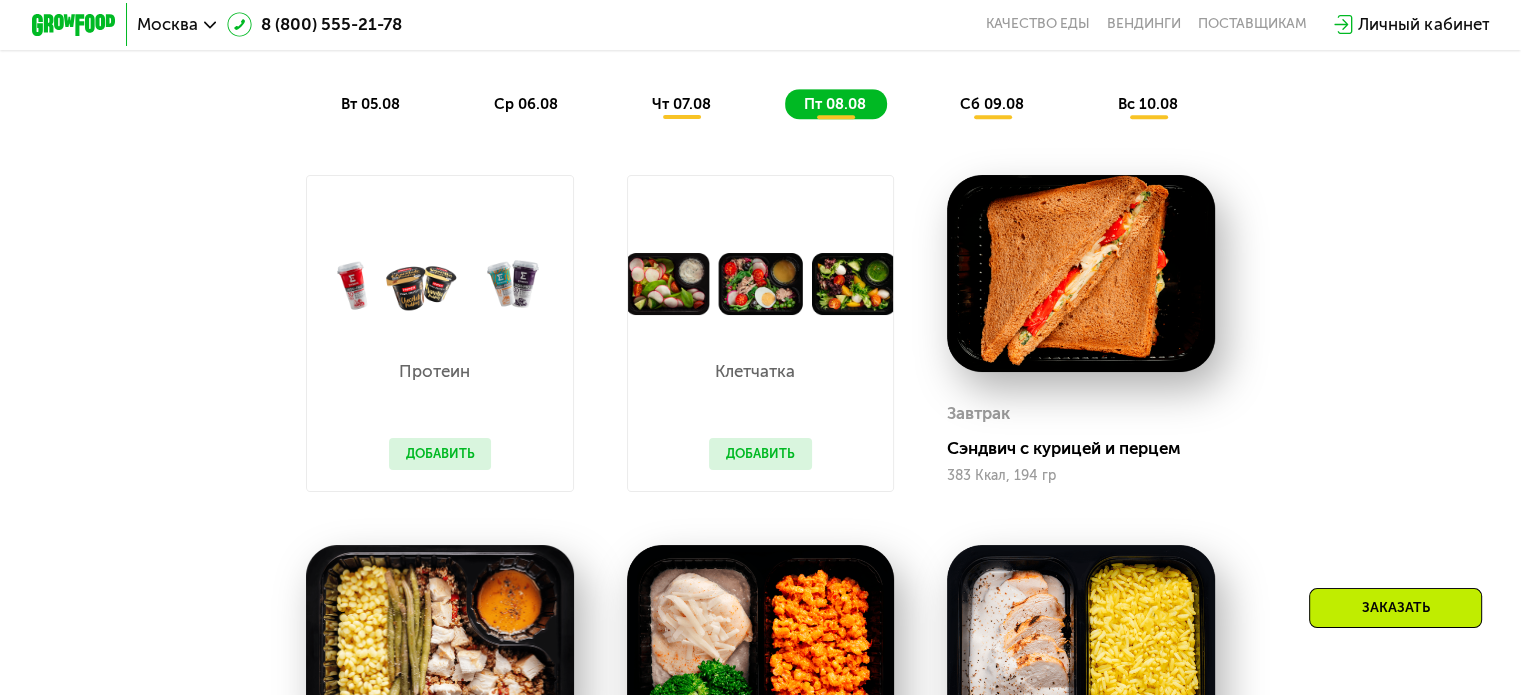 scroll, scrollTop: 1195, scrollLeft: 0, axis: vertical 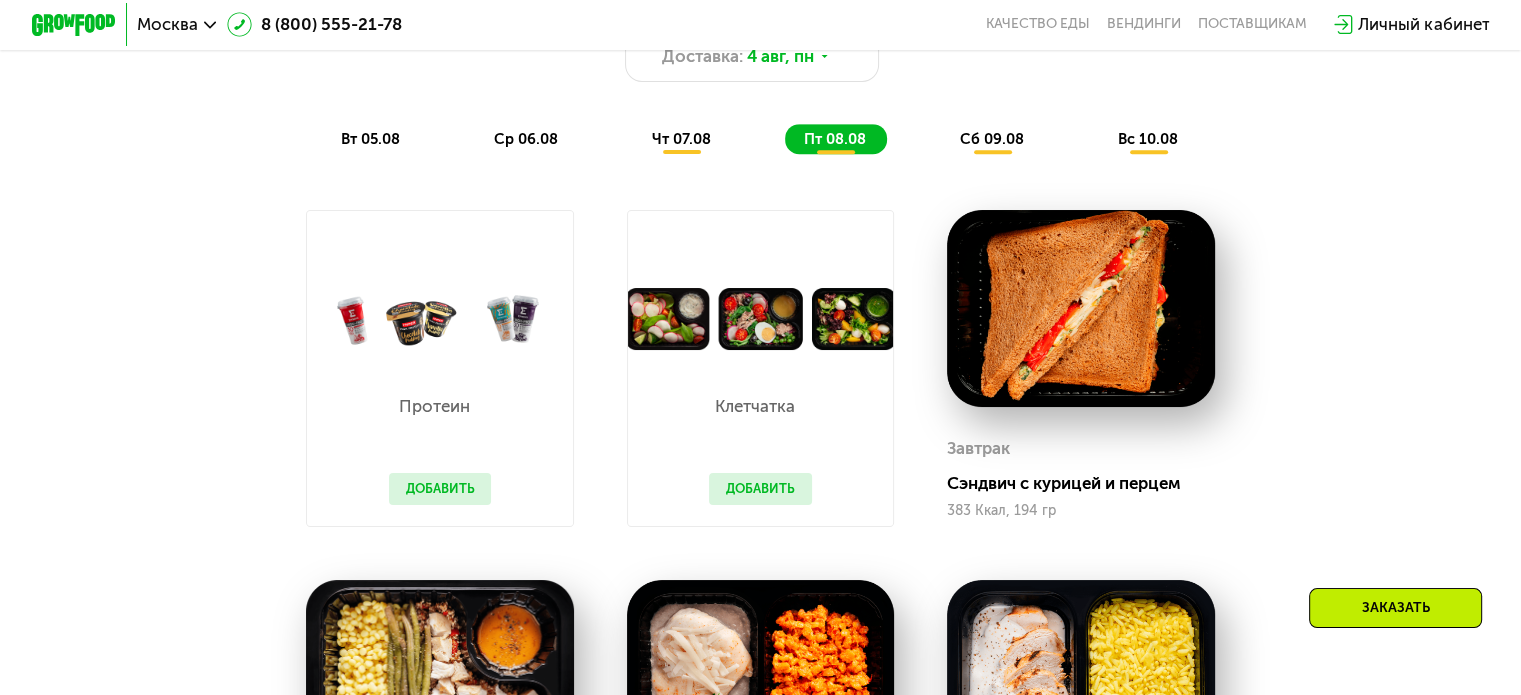 click on "Добавить" at bounding box center [440, 489] 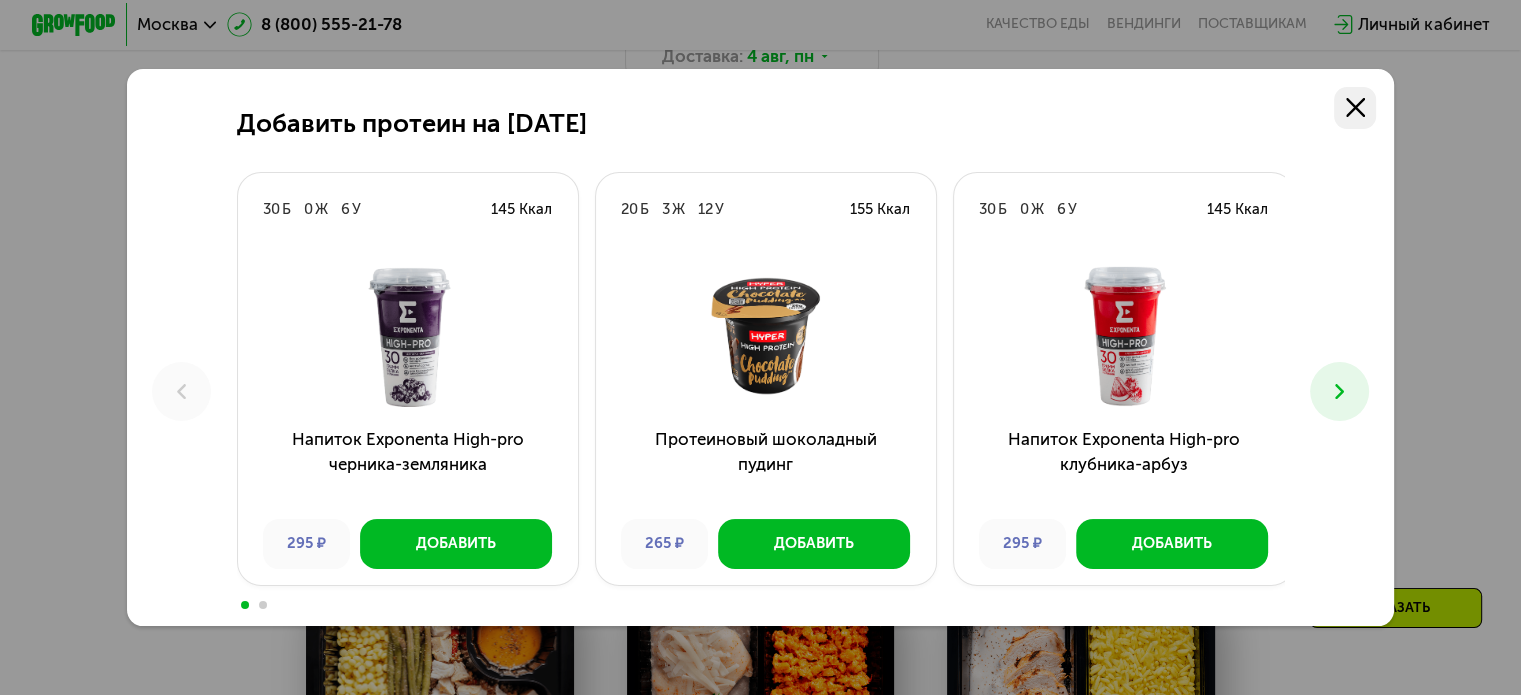 click 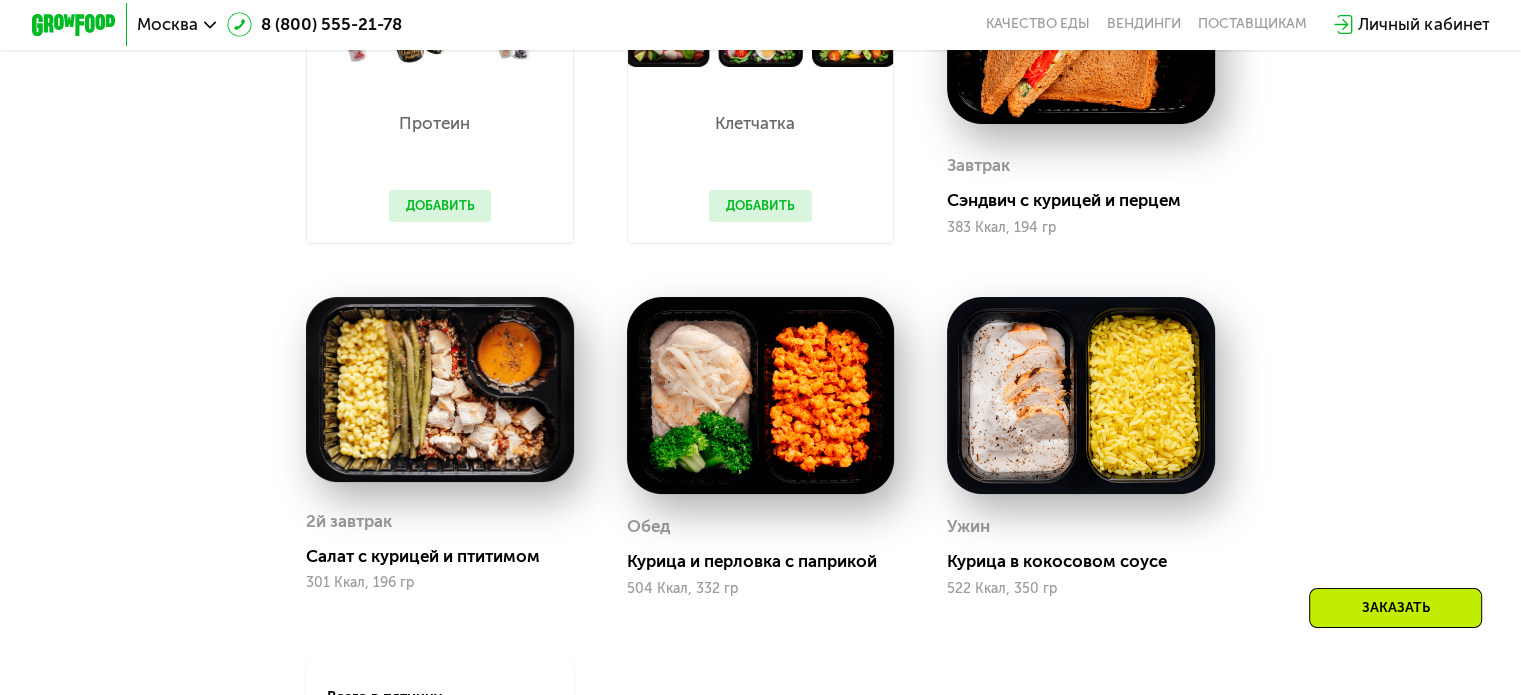 scroll, scrollTop: 1102, scrollLeft: 0, axis: vertical 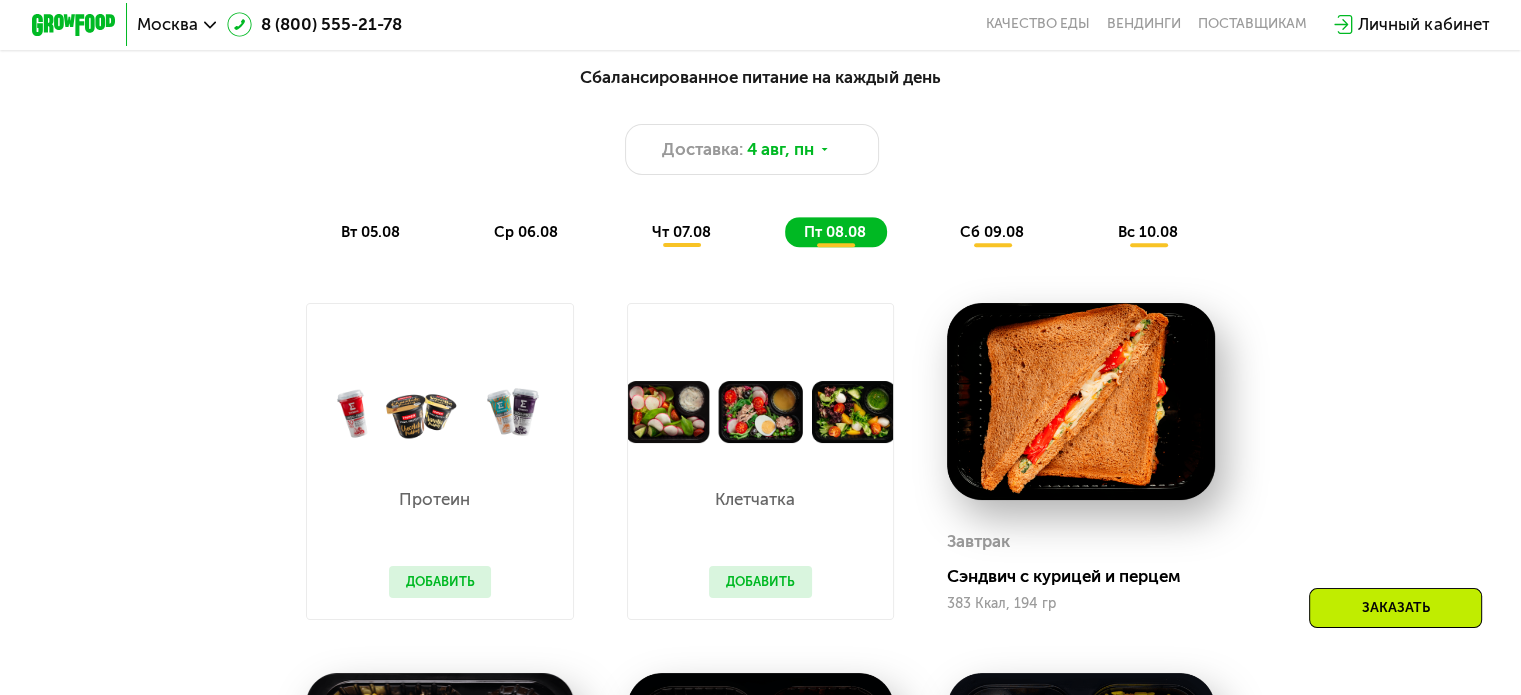 click on "сб 09.08" at bounding box center [992, 232] 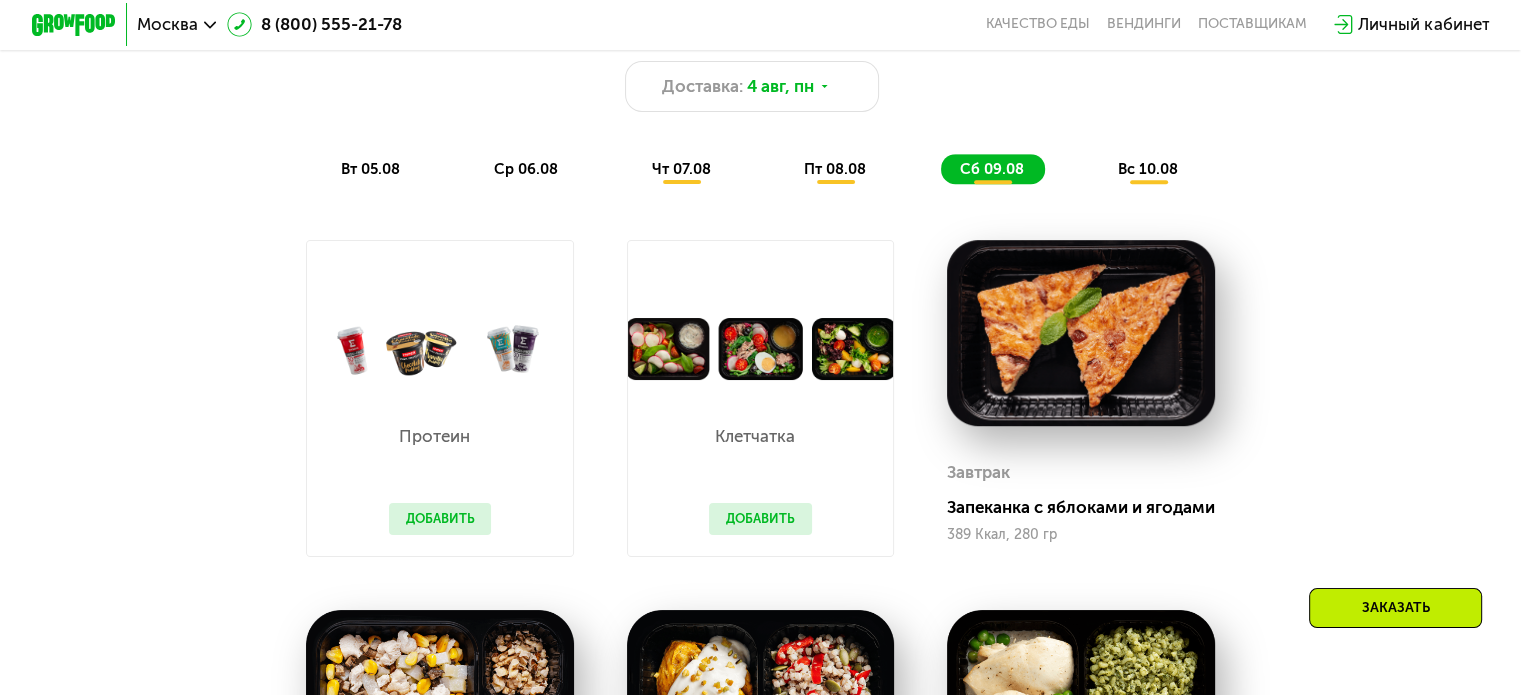scroll, scrollTop: 1166, scrollLeft: 0, axis: vertical 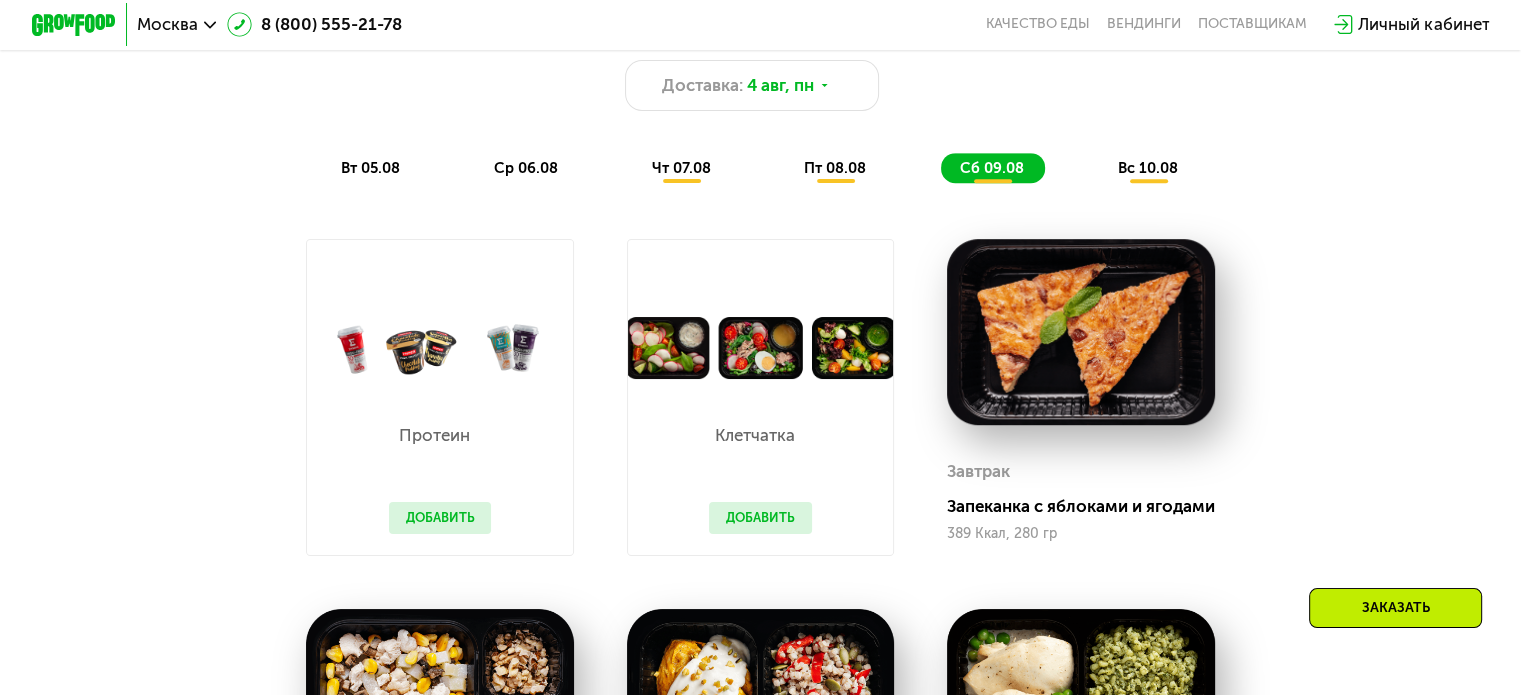 click on "пт 08.08" at bounding box center [835, 168] 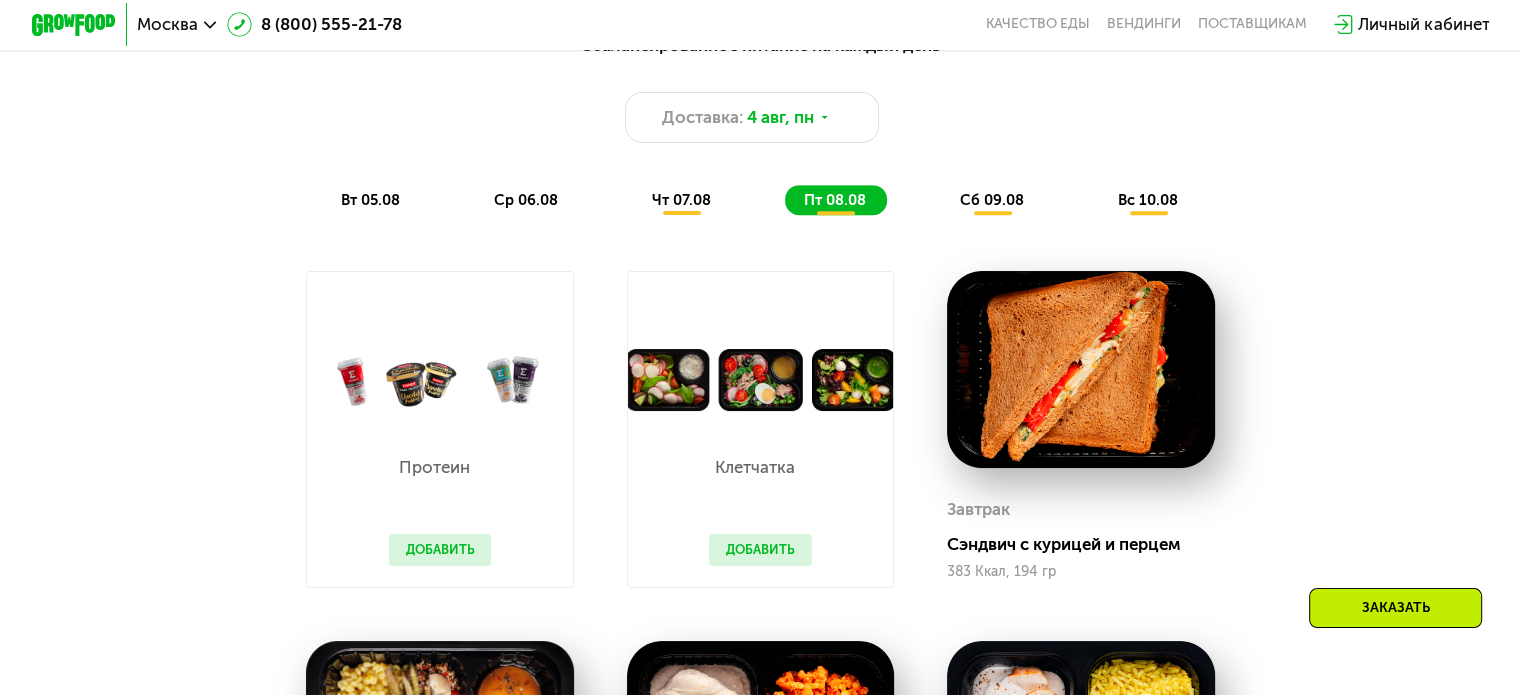 scroll, scrollTop: 1131, scrollLeft: 0, axis: vertical 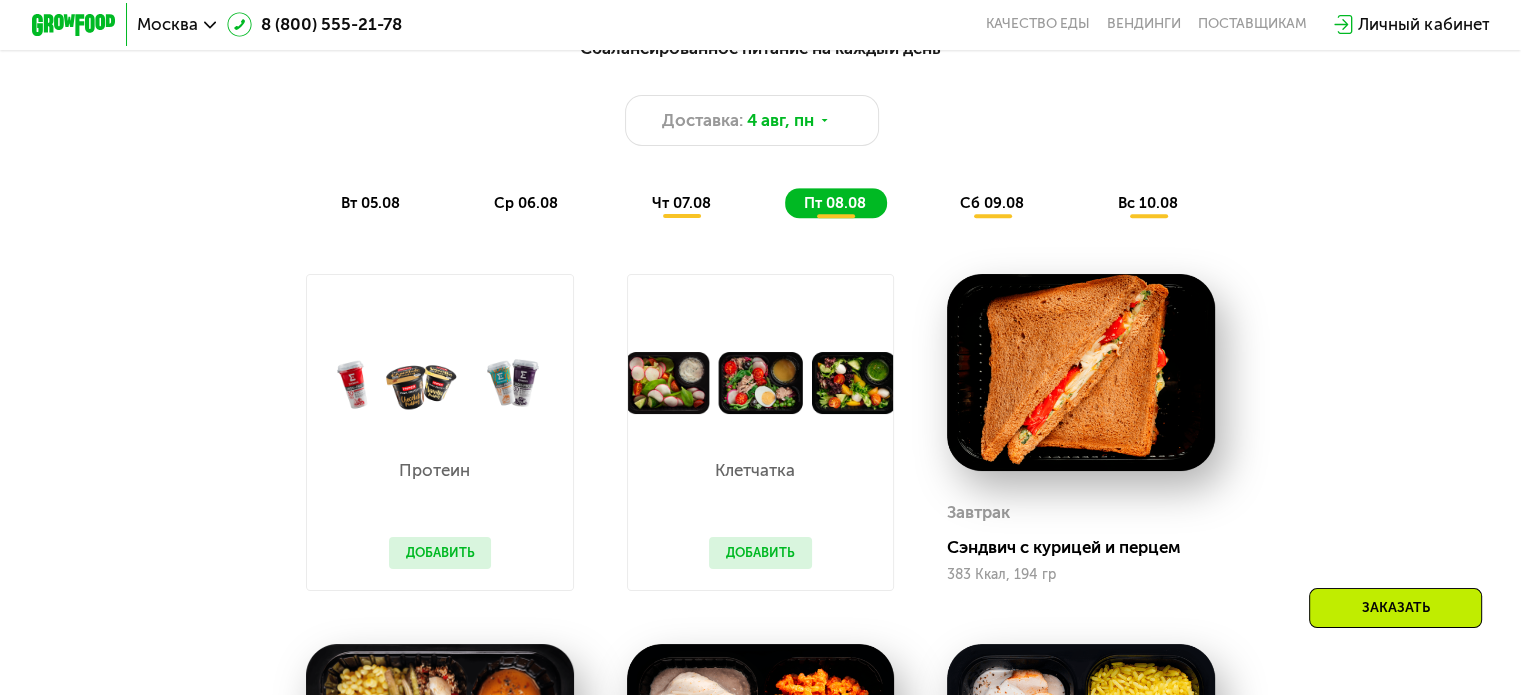 click on "сб 09.08" at bounding box center (992, 203) 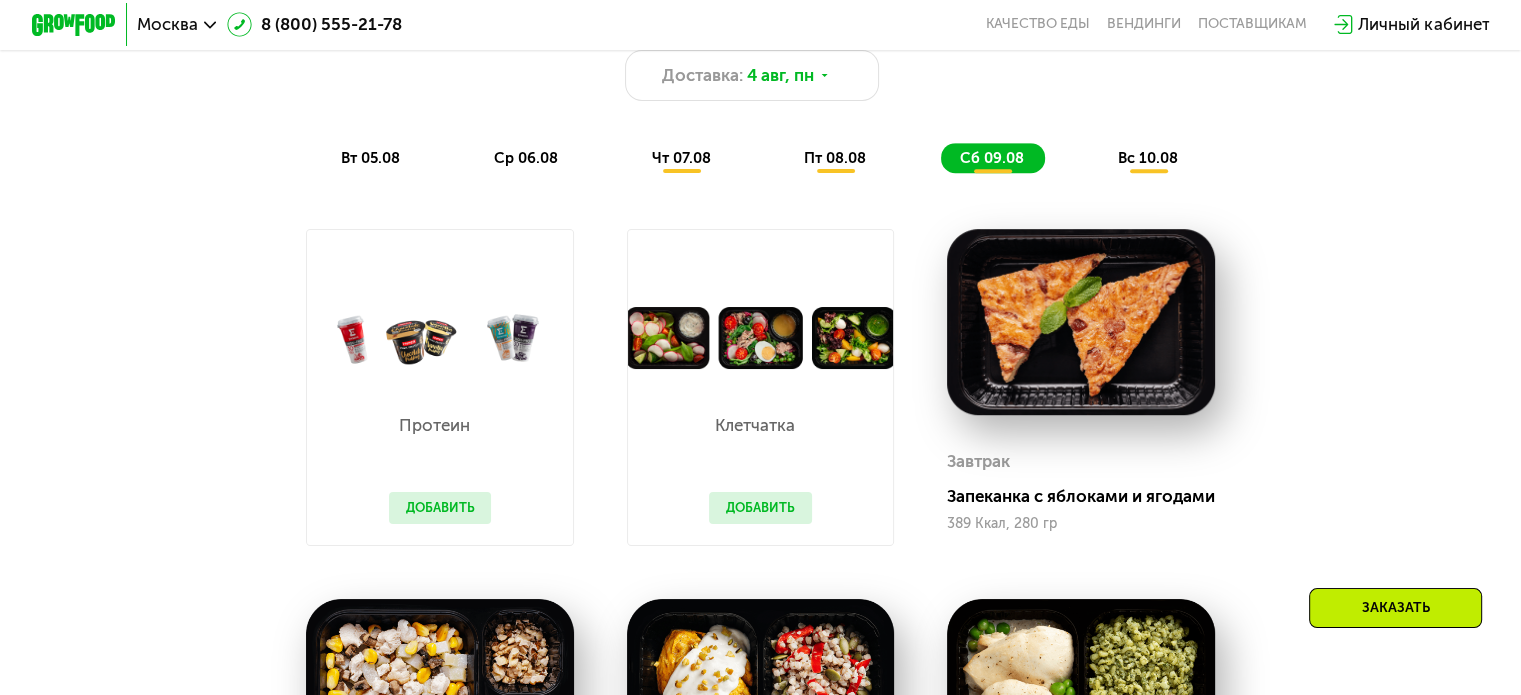 scroll, scrollTop: 1145, scrollLeft: 0, axis: vertical 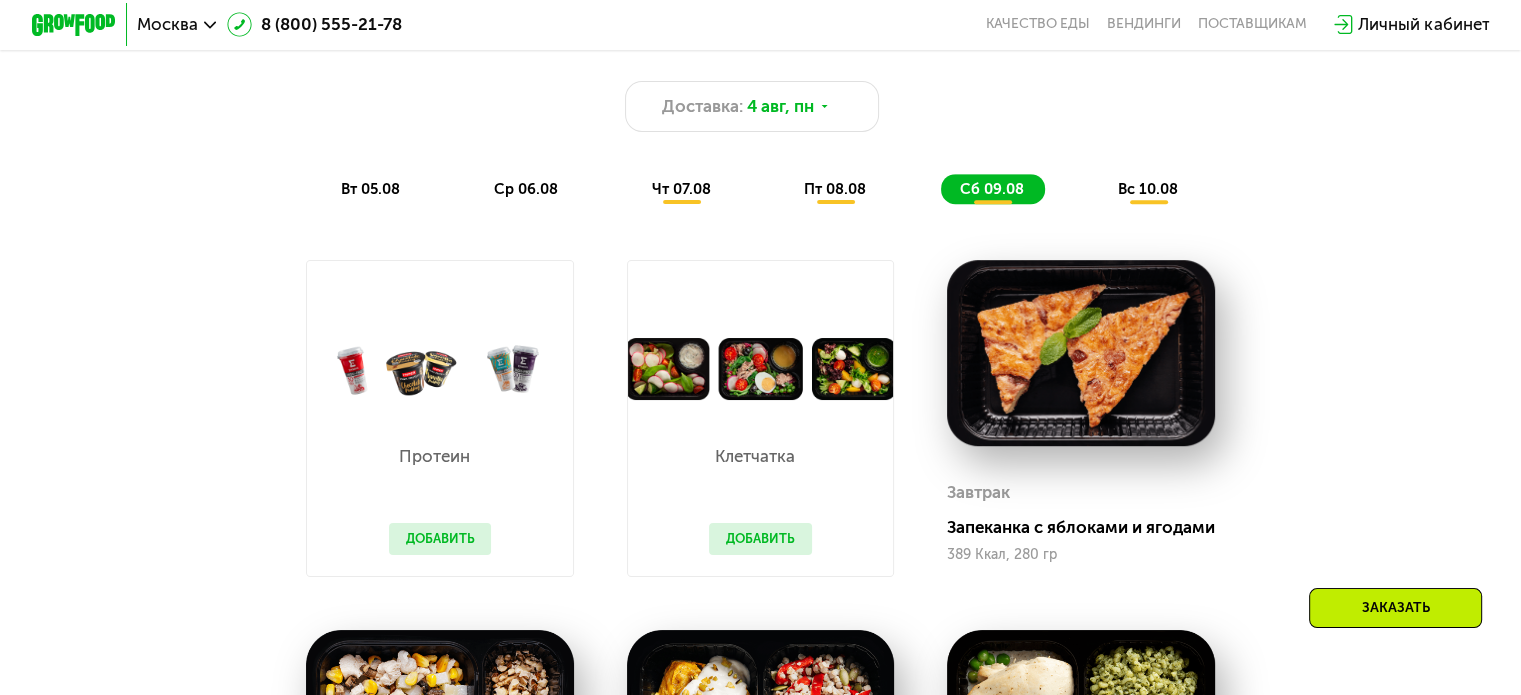 click on "вс 10.08" at bounding box center (1148, 189) 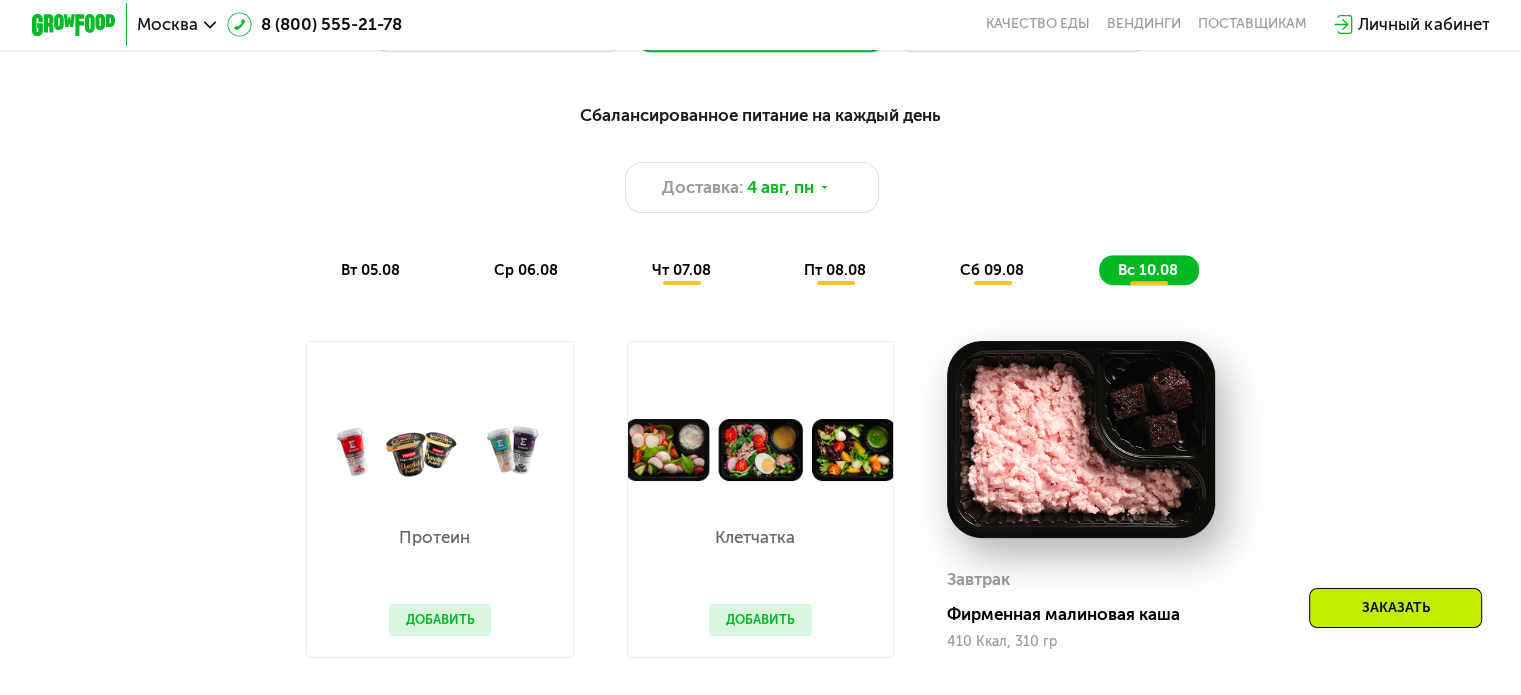 scroll, scrollTop: 1061, scrollLeft: 0, axis: vertical 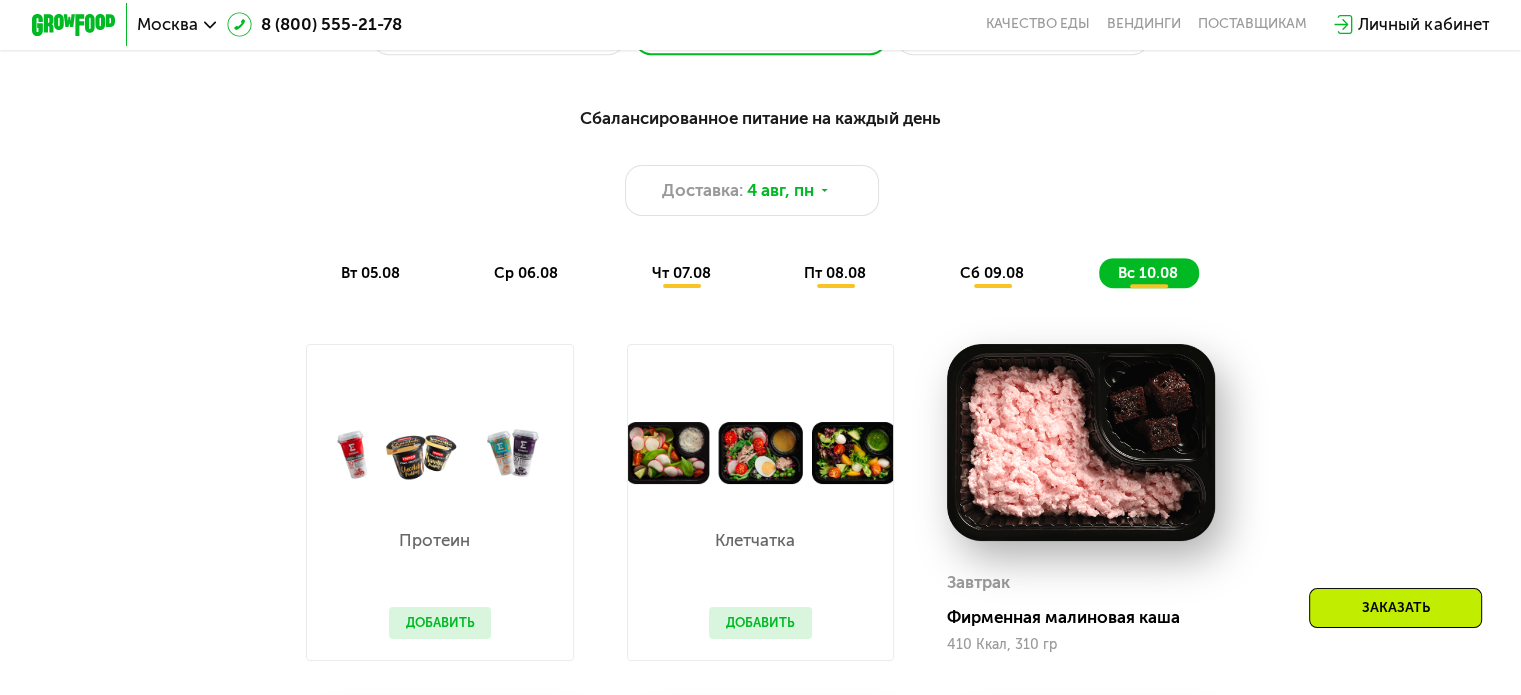 click on "ср 06.08" at bounding box center (526, 273) 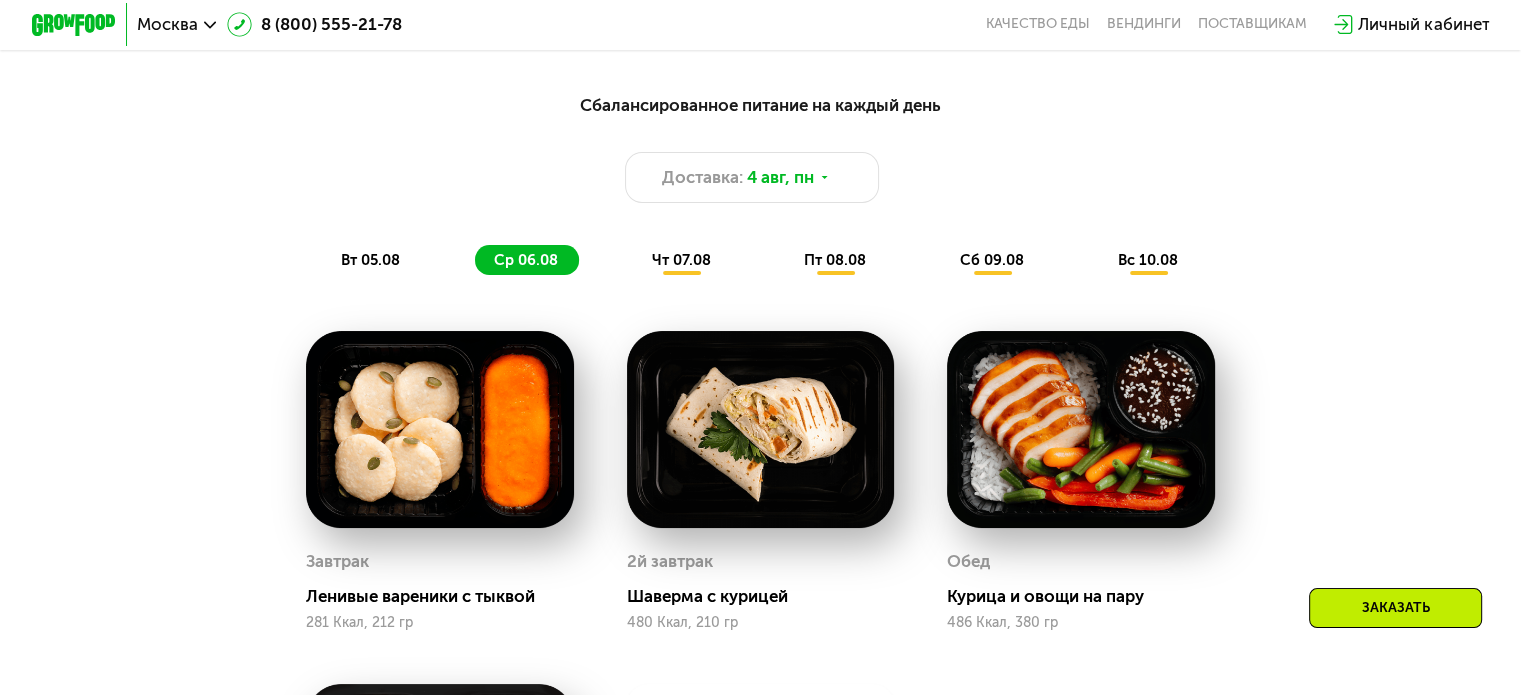 scroll, scrollTop: 1073, scrollLeft: 0, axis: vertical 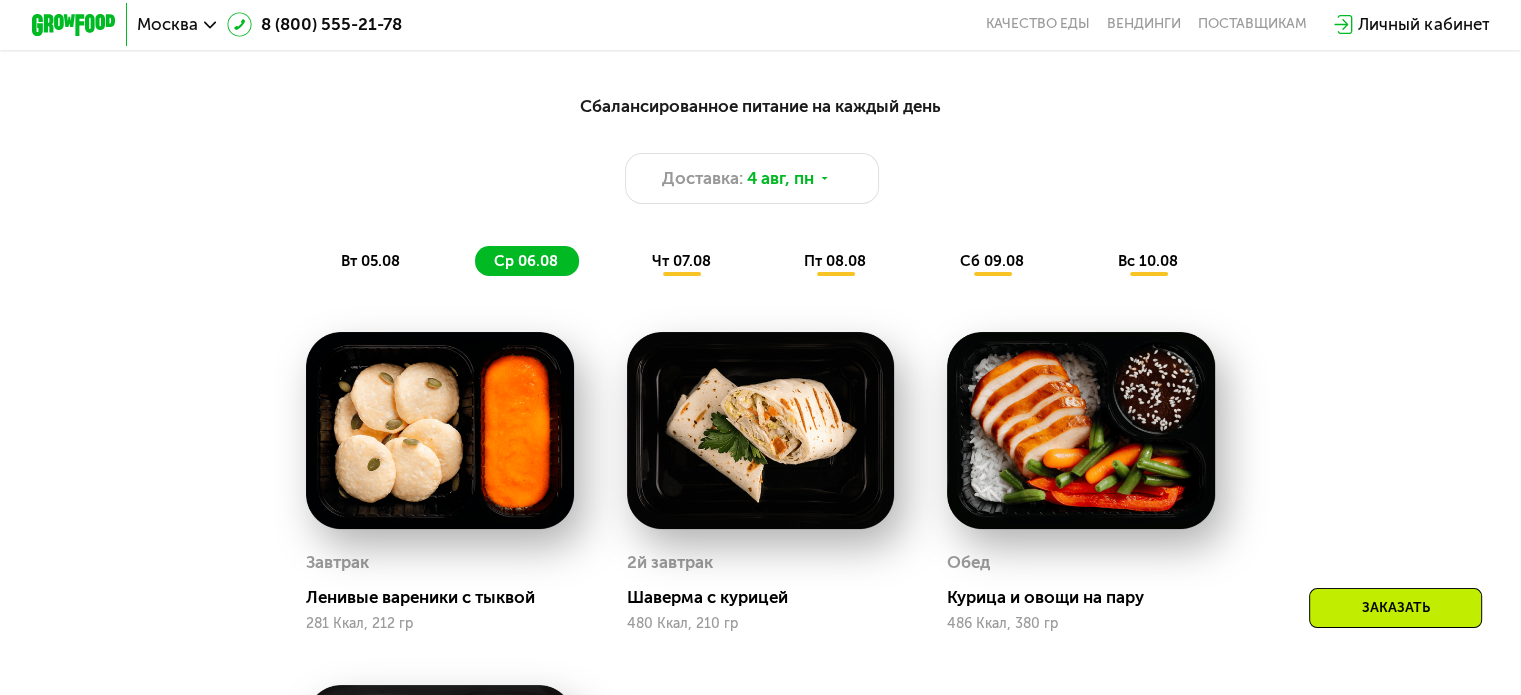 click on "Сбалансированное питание на каждый день Доставка: 4 авг, пн вт 05.08 ср 06.08 чт 07.08 пт 08.08 сб 09.08 вс 10.08" at bounding box center [761, 185] 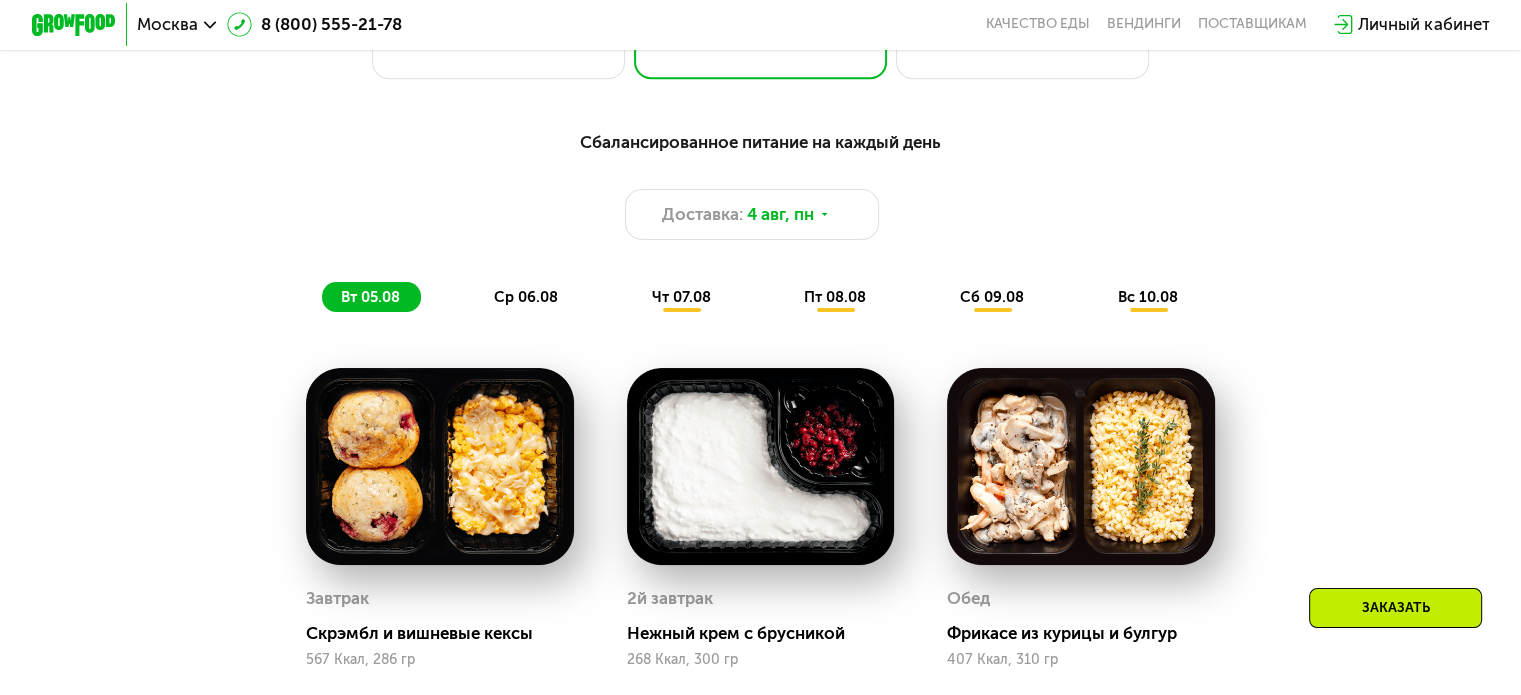 scroll, scrollTop: 893, scrollLeft: 0, axis: vertical 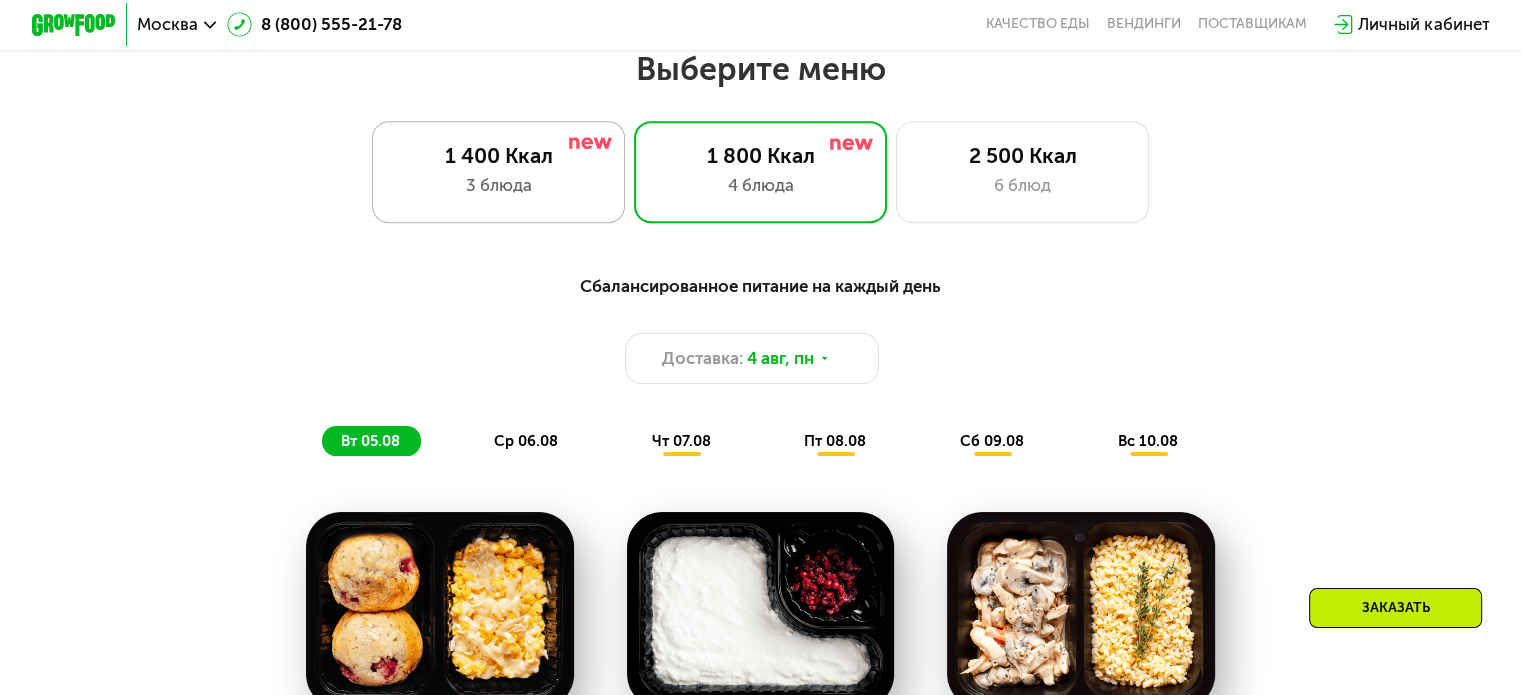 click on "1 400 Ккал 3 блюда" 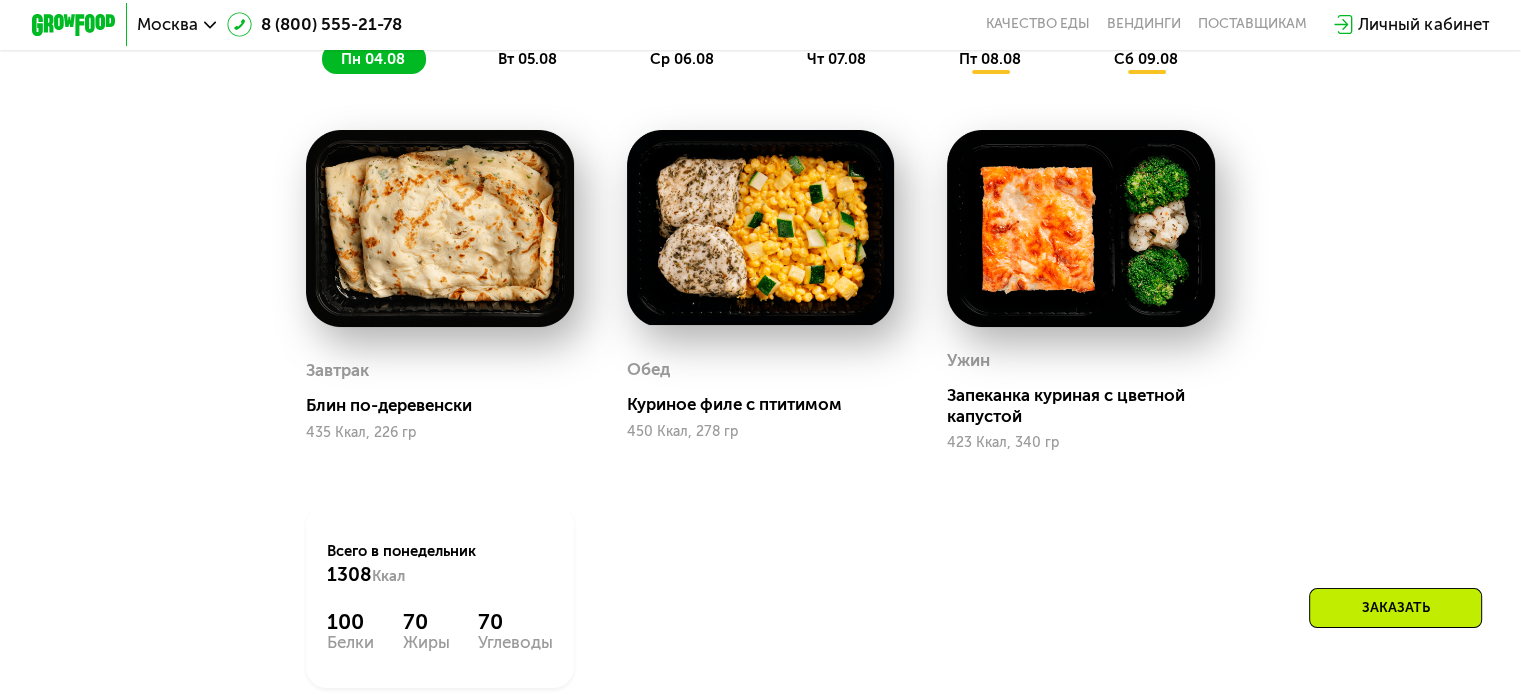 scroll, scrollTop: 1164, scrollLeft: 0, axis: vertical 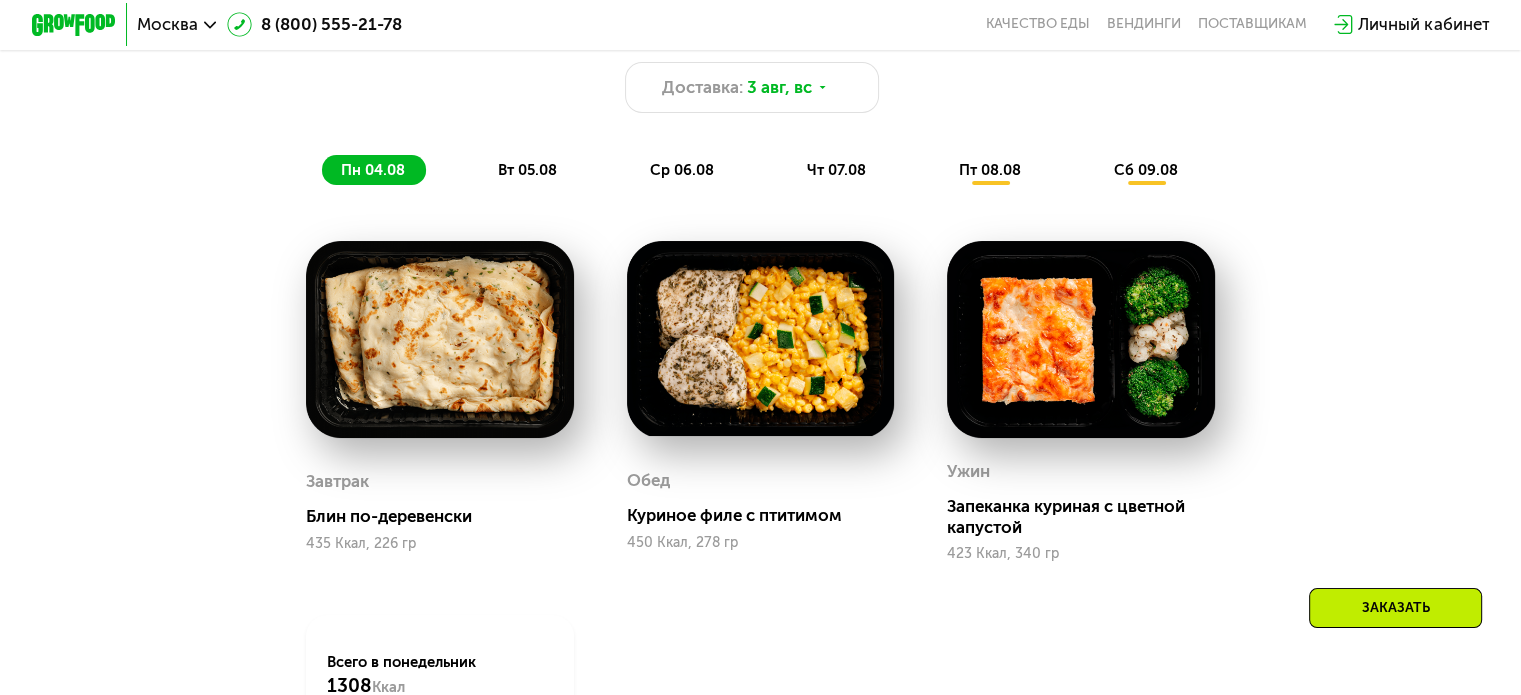 click on "вт 05.08" at bounding box center (527, 170) 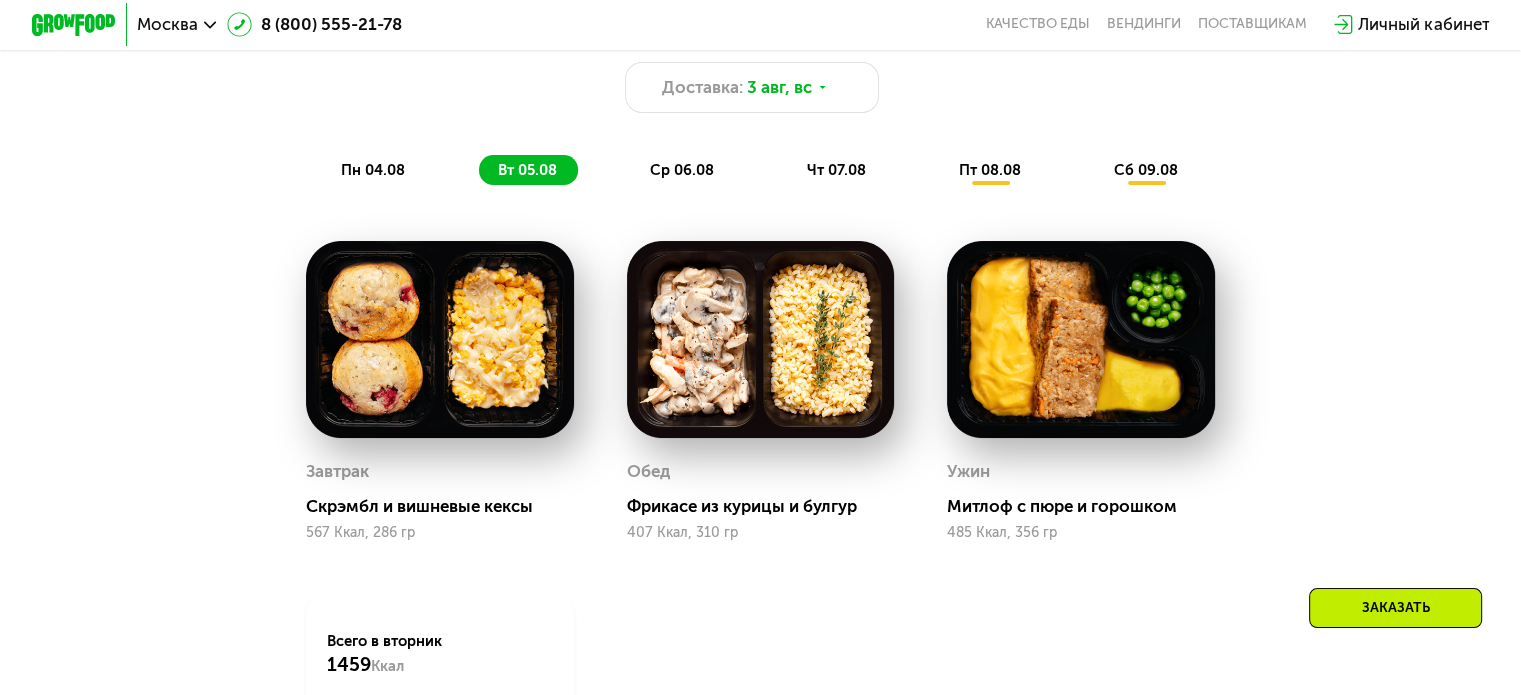 click on "Похудение и поддержание формы Доставка: 3 авг, вс пн 04.08 вт 05.08 ср 06.08 чт 07.08 пт 08.08 сб 09.08" at bounding box center (761, 94) 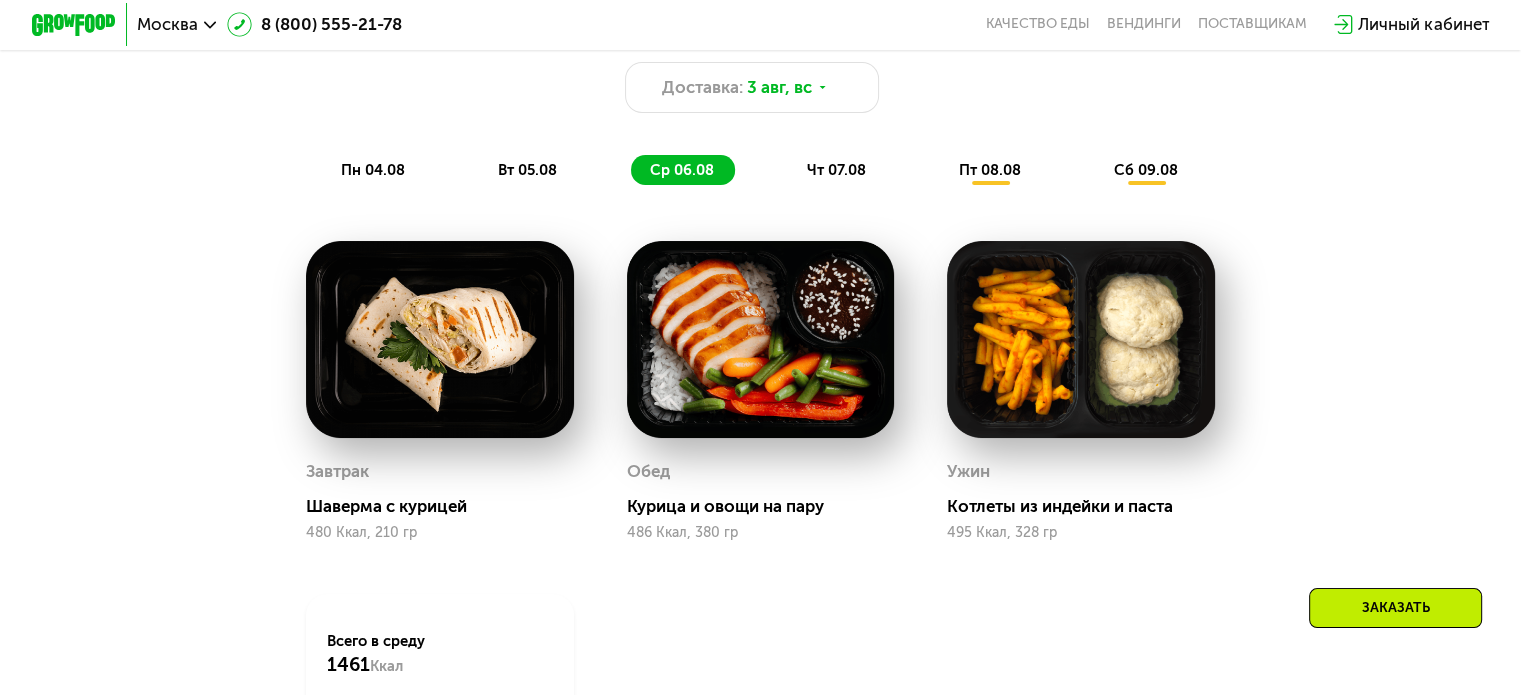 click on "чт 07.08" at bounding box center [836, 170] 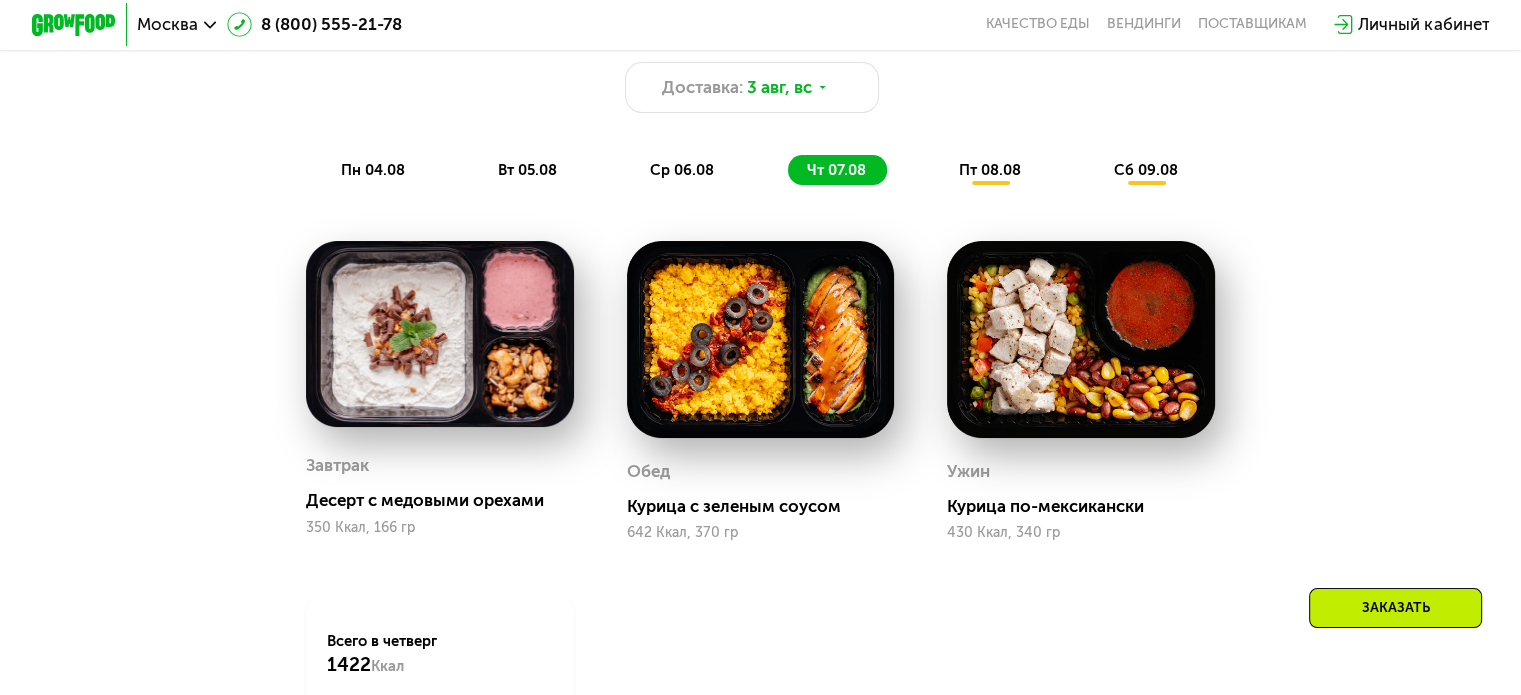click on "пт 08.08" 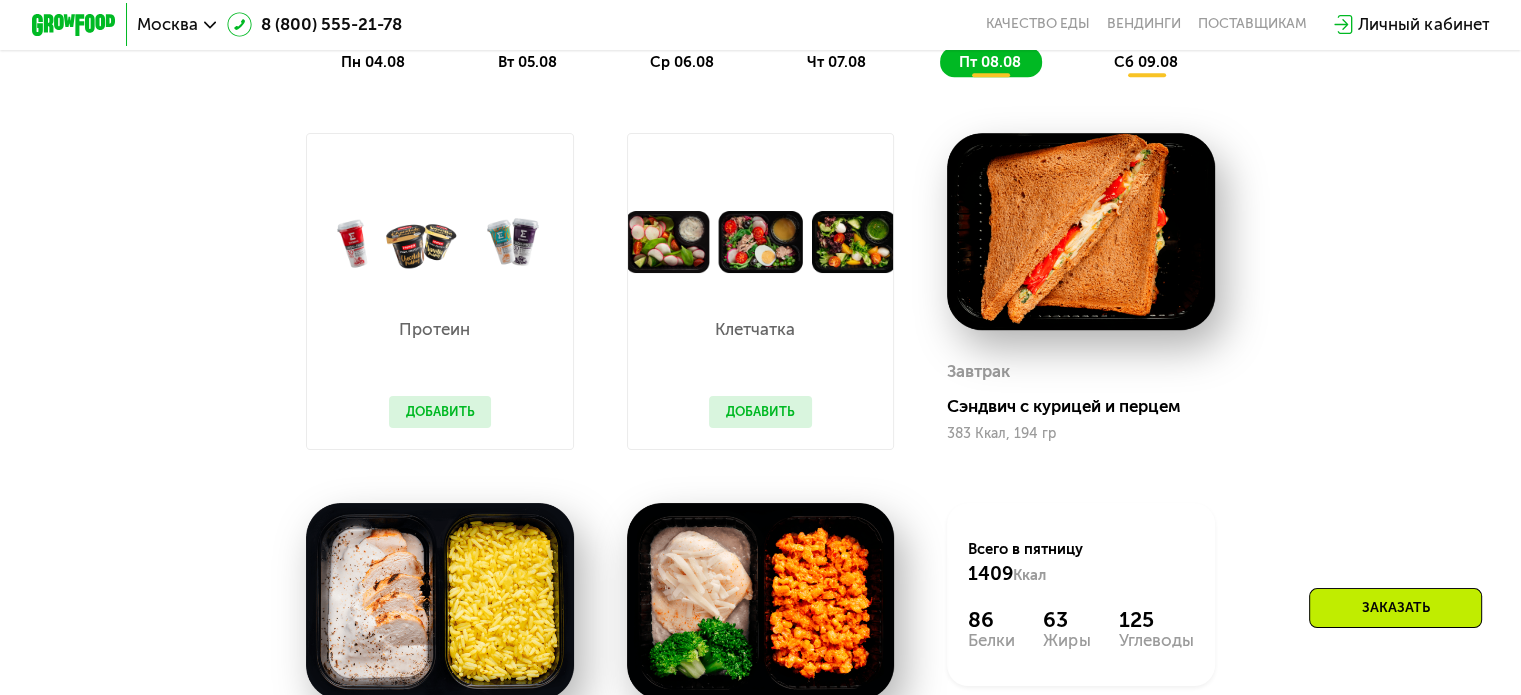 scroll, scrollTop: 1205, scrollLeft: 0, axis: vertical 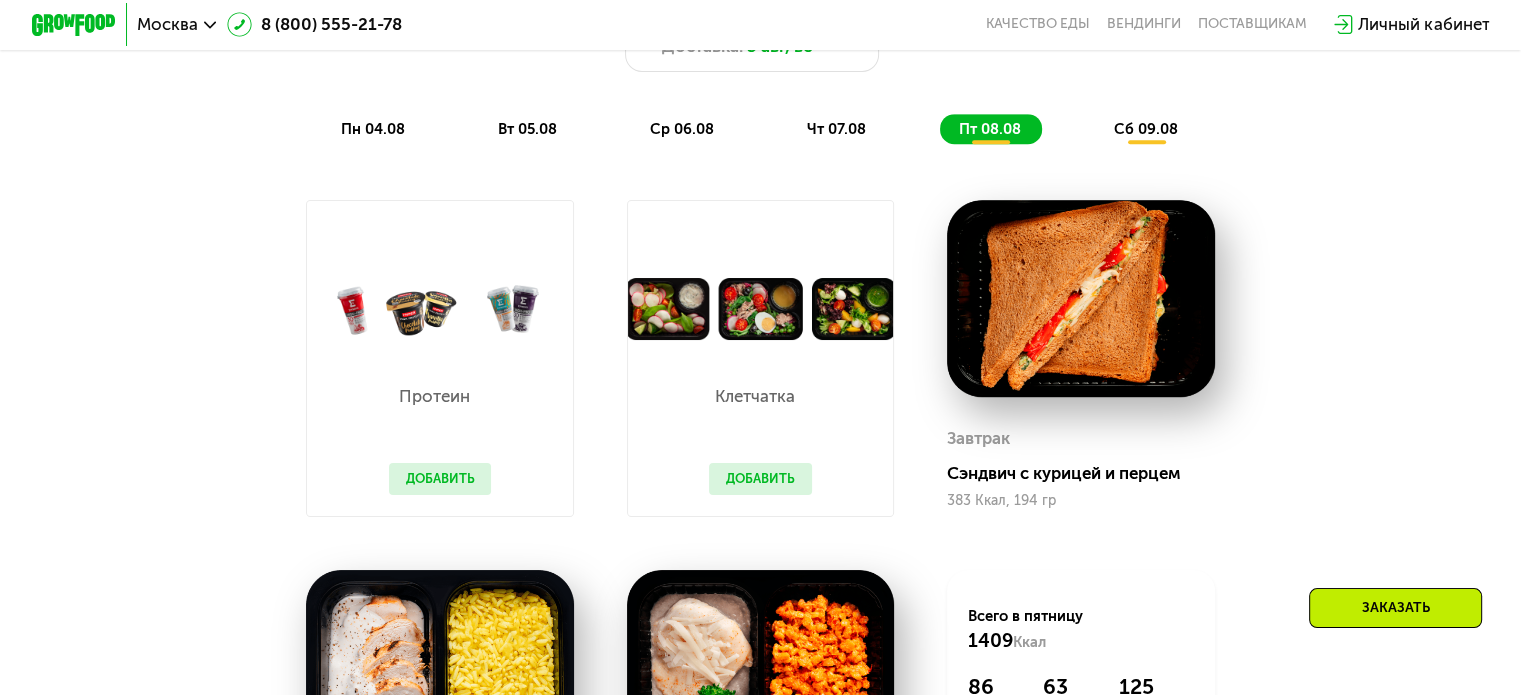 click on "сб 09.08" at bounding box center (1146, 129) 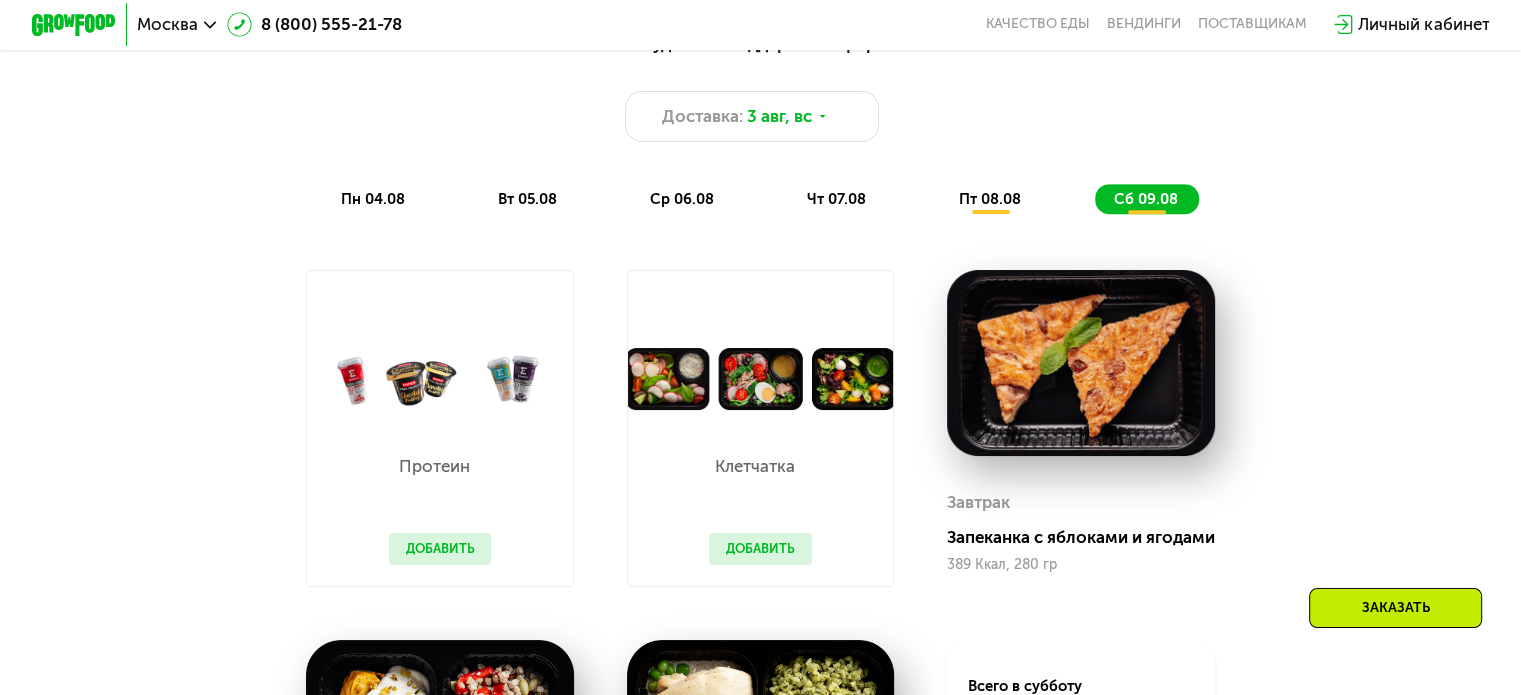 scroll, scrollTop: 1136, scrollLeft: 0, axis: vertical 